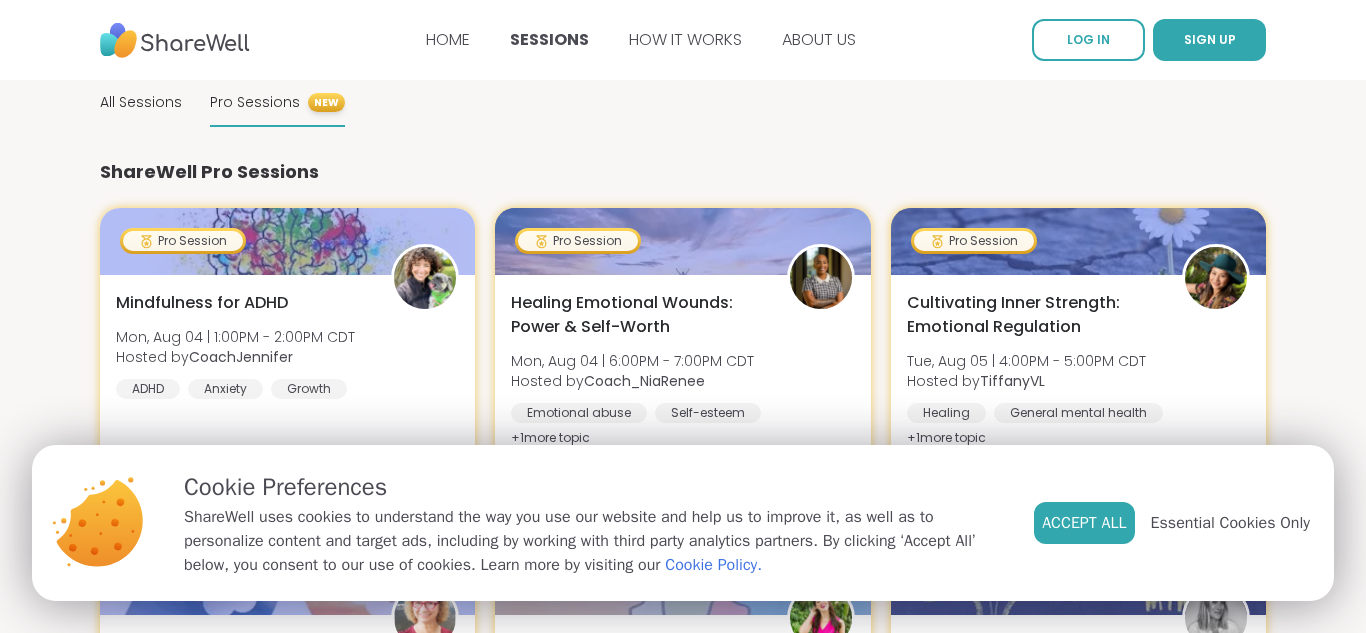 scroll, scrollTop: 0, scrollLeft: 0, axis: both 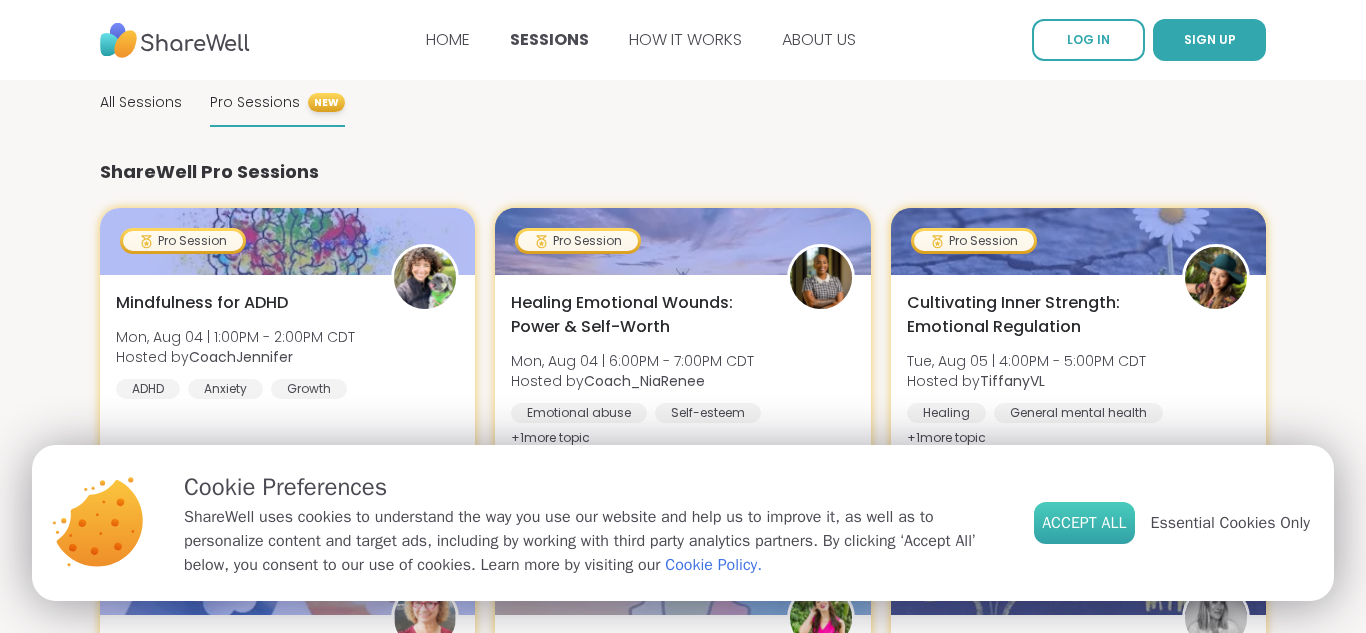 click on "Accept All" at bounding box center (1084, 523) 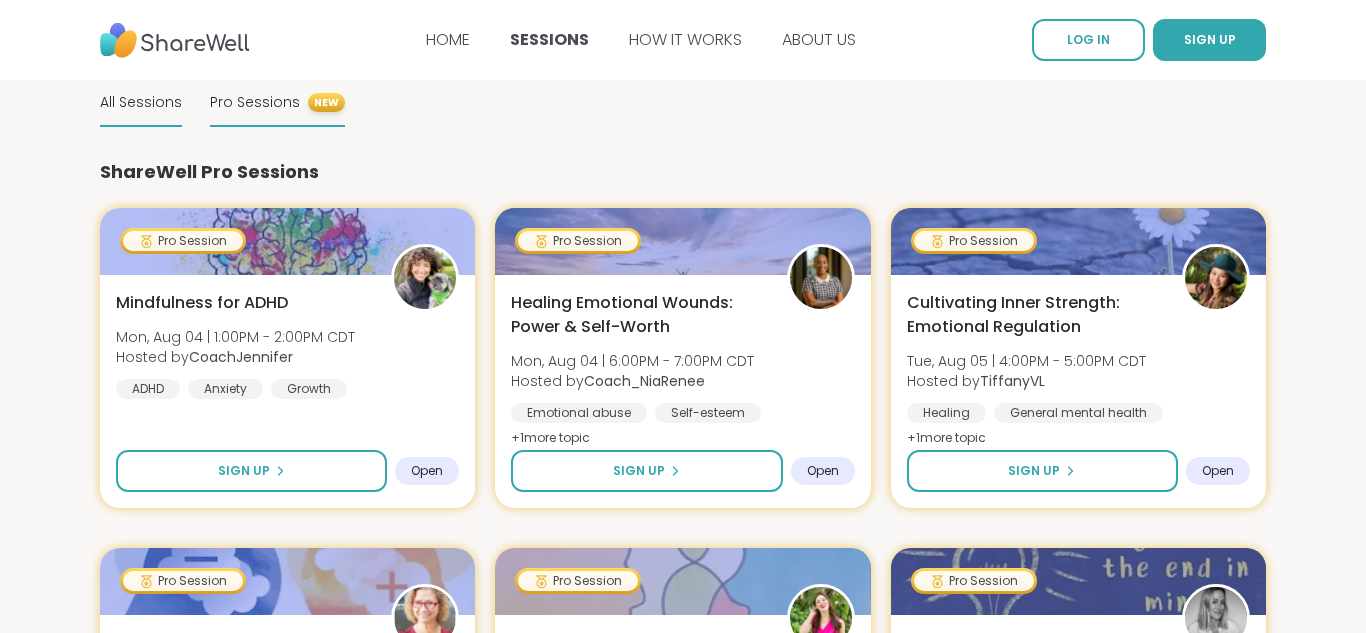 click on "All Sessions" at bounding box center (141, 102) 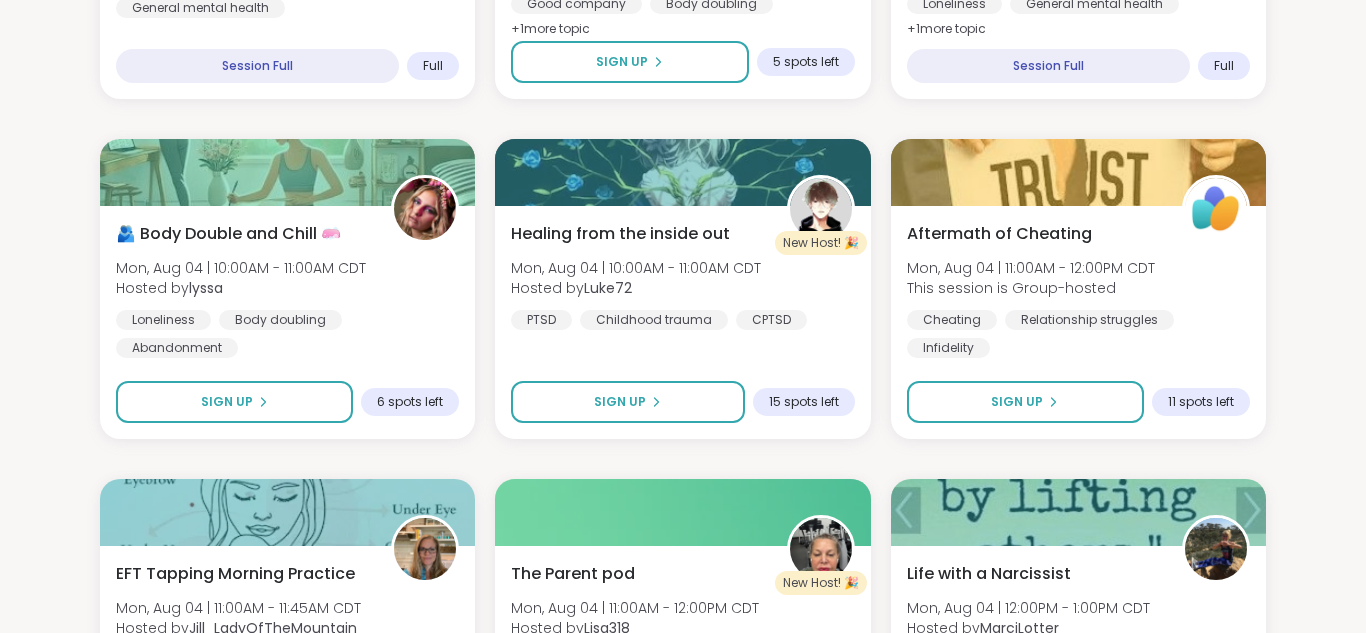 scroll, scrollTop: 844, scrollLeft: 0, axis: vertical 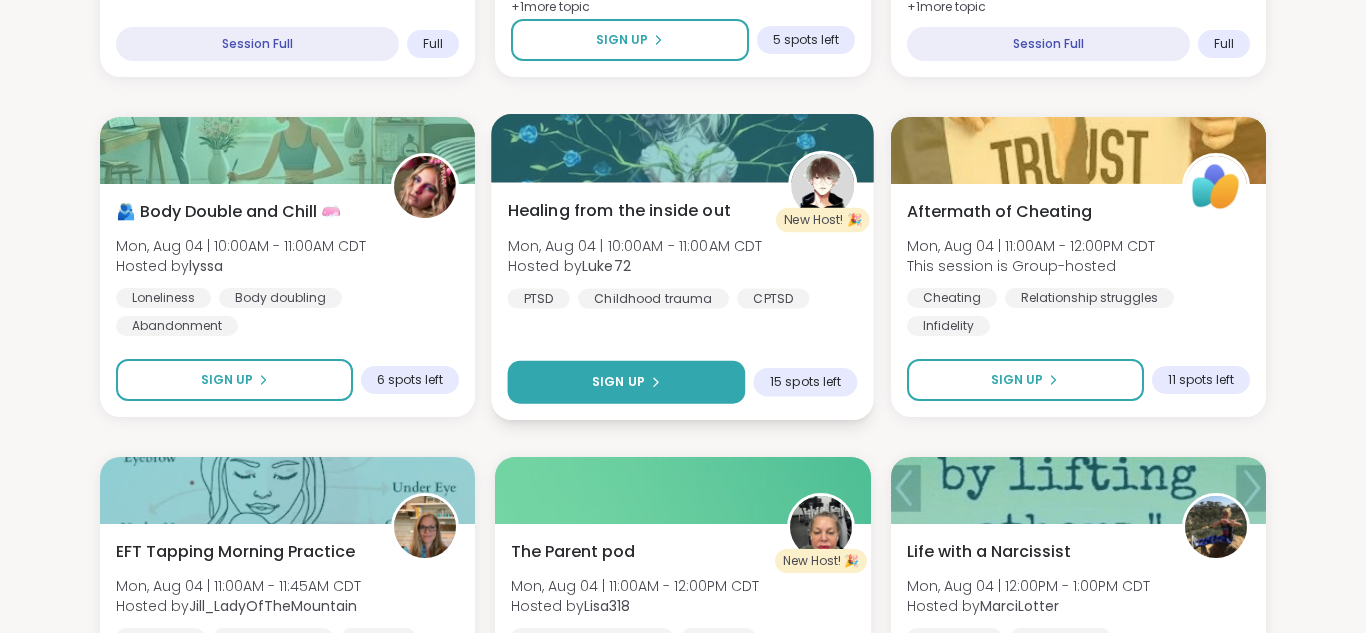 click on "Sign Up" at bounding box center (627, 382) 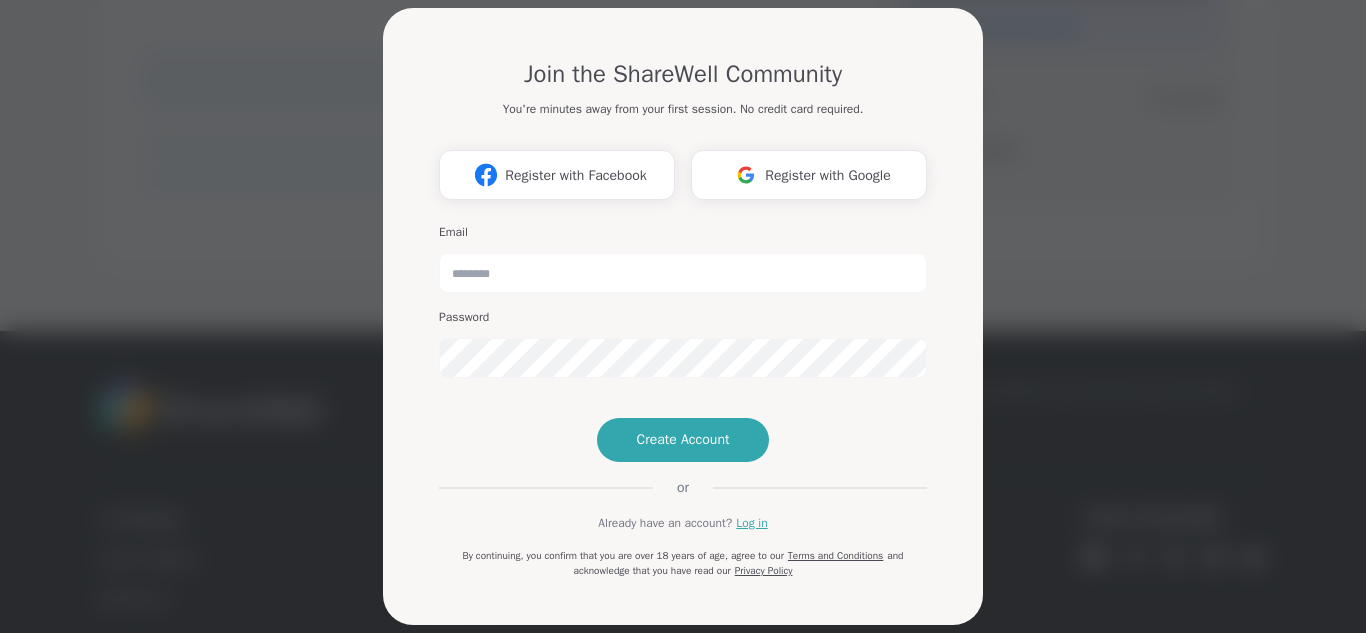 scroll, scrollTop: 0, scrollLeft: 0, axis: both 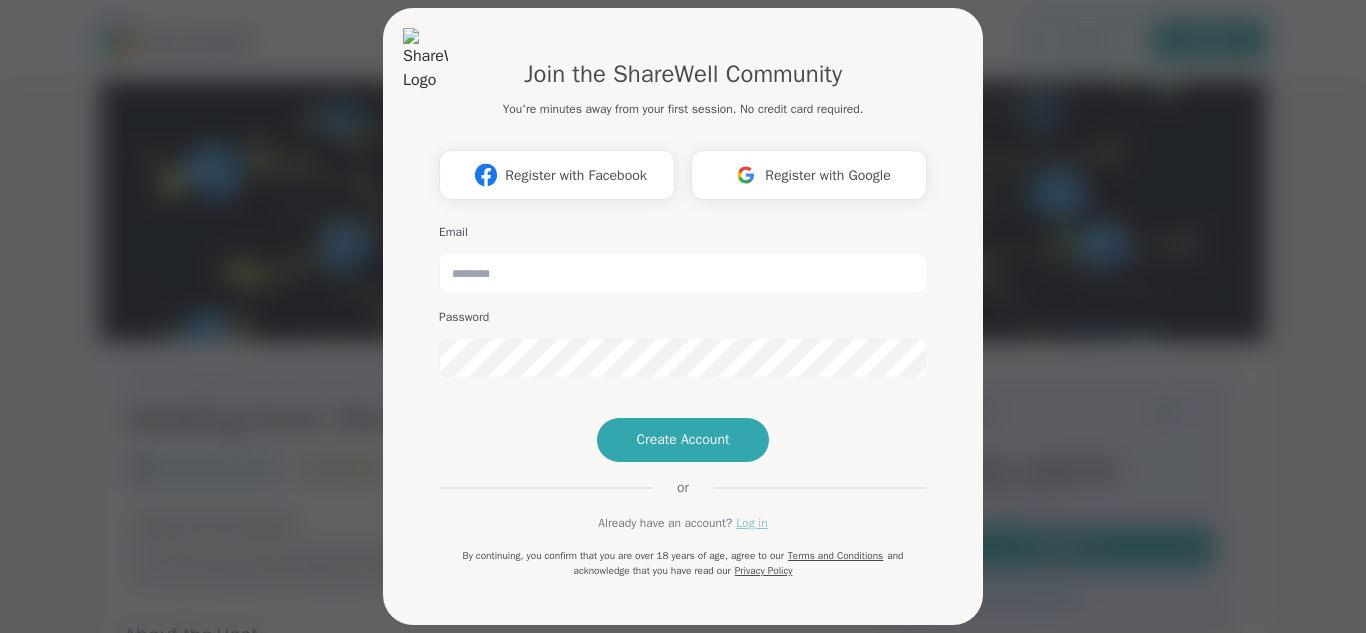 click on "Log in" at bounding box center (751, 523) 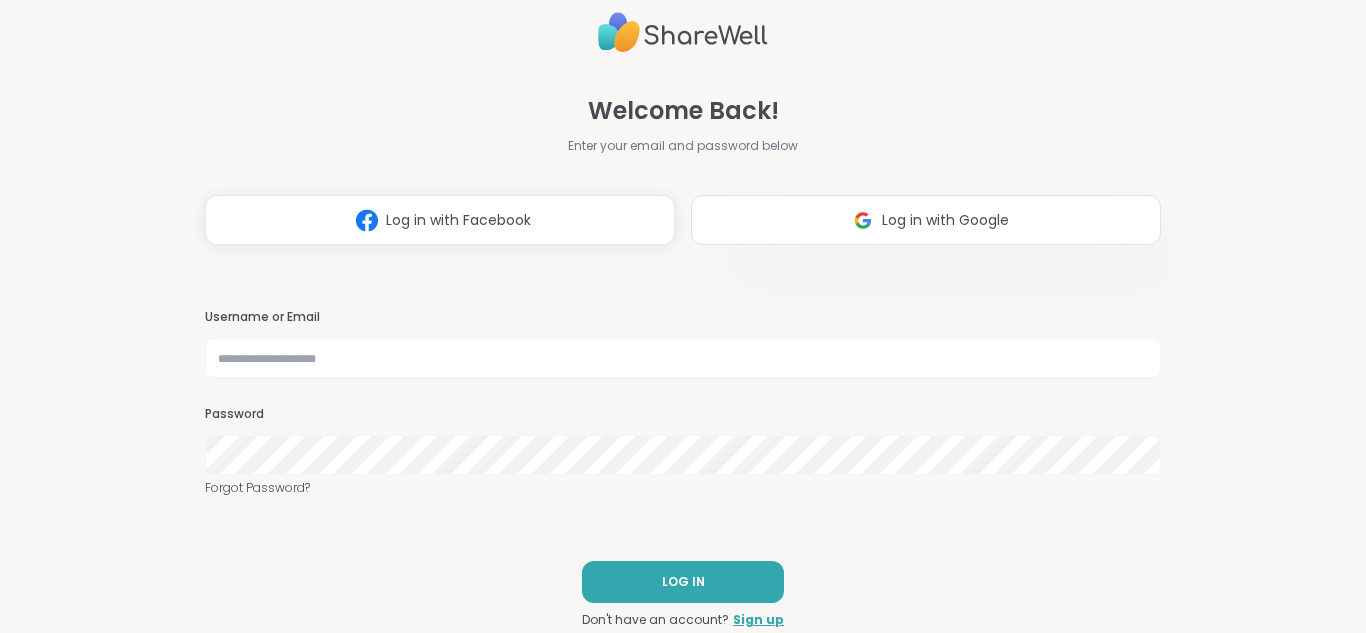 click on "Log in with Google" at bounding box center (926, 220) 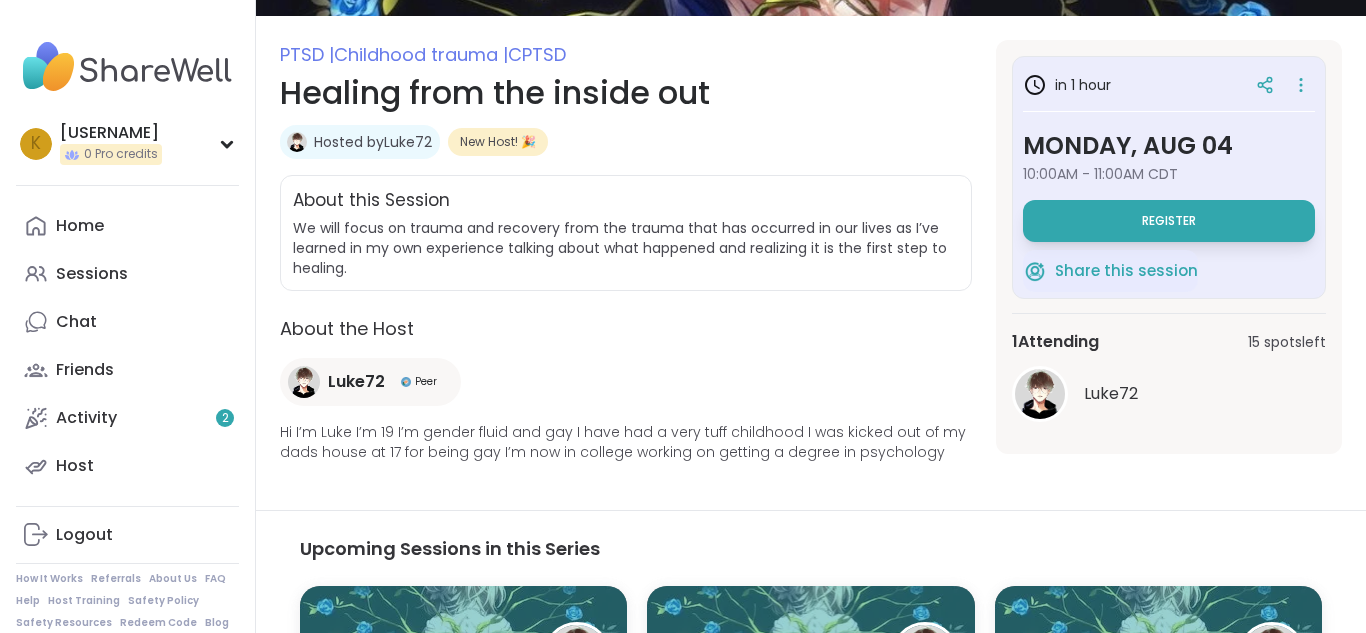 scroll, scrollTop: 249, scrollLeft: 0, axis: vertical 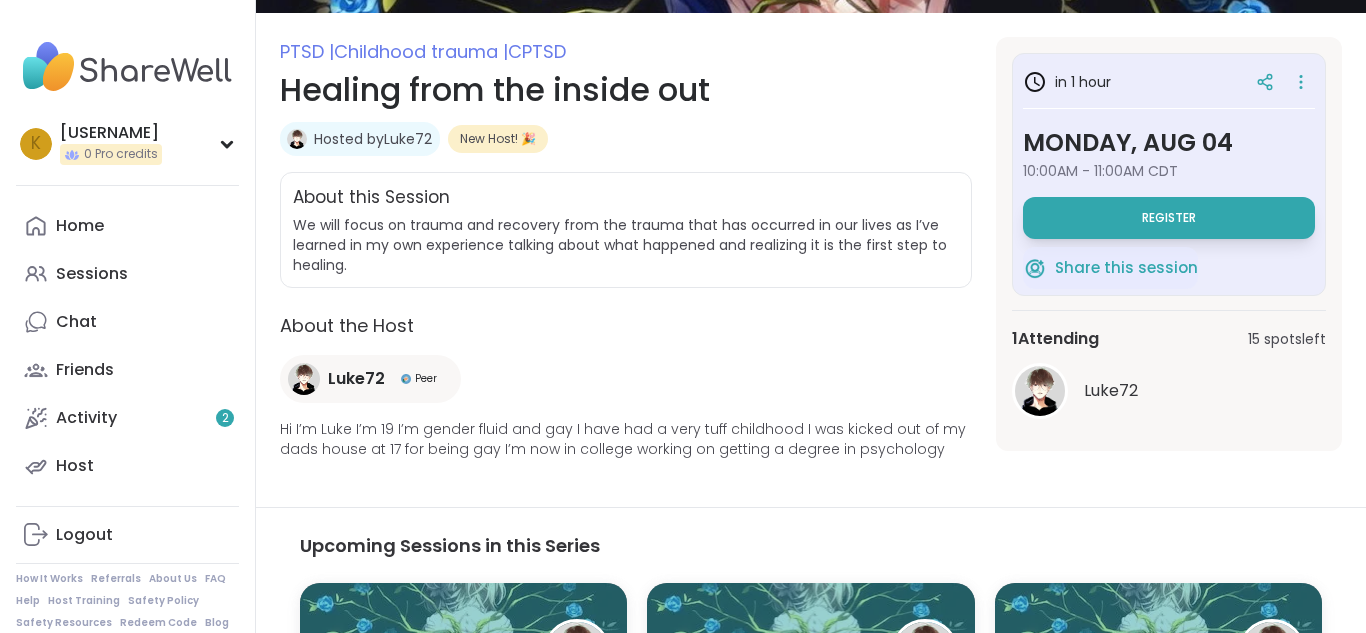 click on "PTSD   |  Childhood trauma   |  CPTSD   Healing from the inside out  Hosted by  [USERNAME] New Host! 🎉 Share this session About this Session We will focus on trauma and recovery from the trauma that has occurred in our lives as I’ve learned in my own experience talking about what happened and realizing it is the first step to healing. About the Host [USERNAME] Peer Hi I’m [FIRST] I’m [AGE] I’m gender fluid and gay
I have had a very tuff childhood I was kicked out of my dads house at [AGE] for being gay I’m now in college working on getting a degree in psychology in 1 hour Monday, Aug 04 [TIME] - [TIME] [TIMEZONE] Register Share this session 1  Attending 15   spots  left [USERNAME] Monday, Aug 04 [TIME] - [TIME] [TIMEZONE] Add to Calendar Register Host Reviews 0 1  Attending 15   spots  left [USERNAME] in 1 hour Monday, Aug 04 [TIME] - [TIME] [TIMEZONE] Register Share this session 1  Attending 15   spots  left [USERNAME] Monday, Aug 04 [TIME] - [TIME] [TIMEZONE] Add to Calendar Register" at bounding box center [811, 260] 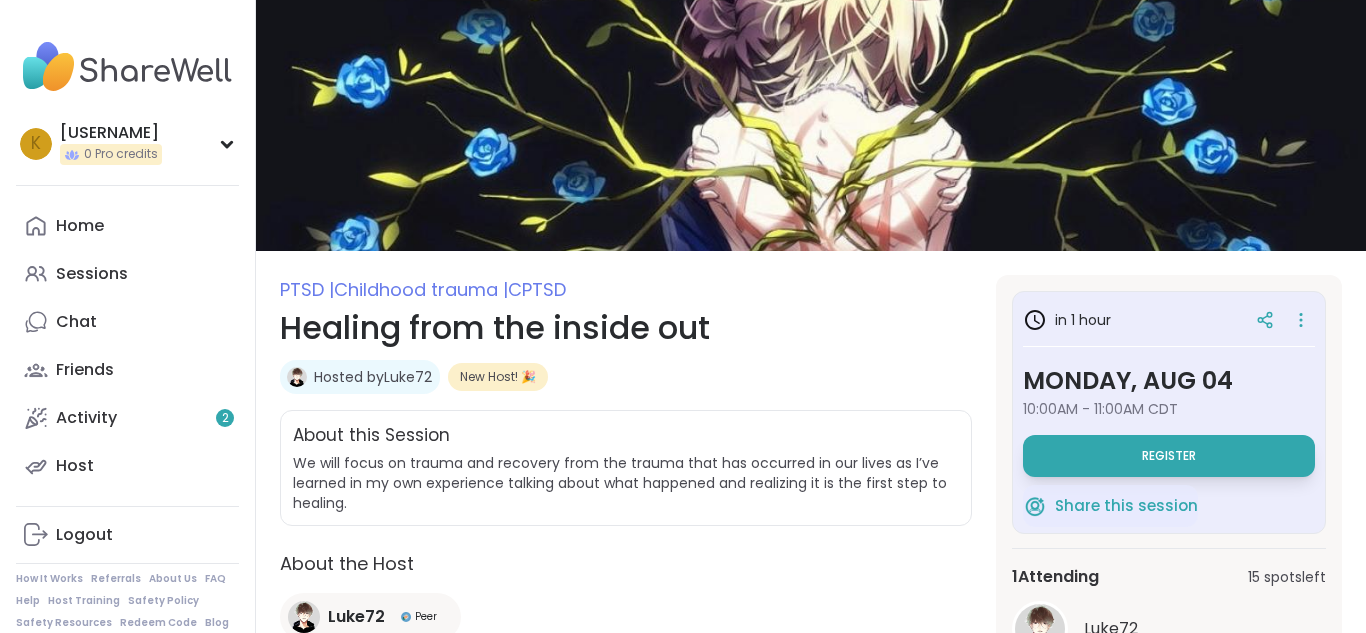scroll, scrollTop: 0, scrollLeft: 0, axis: both 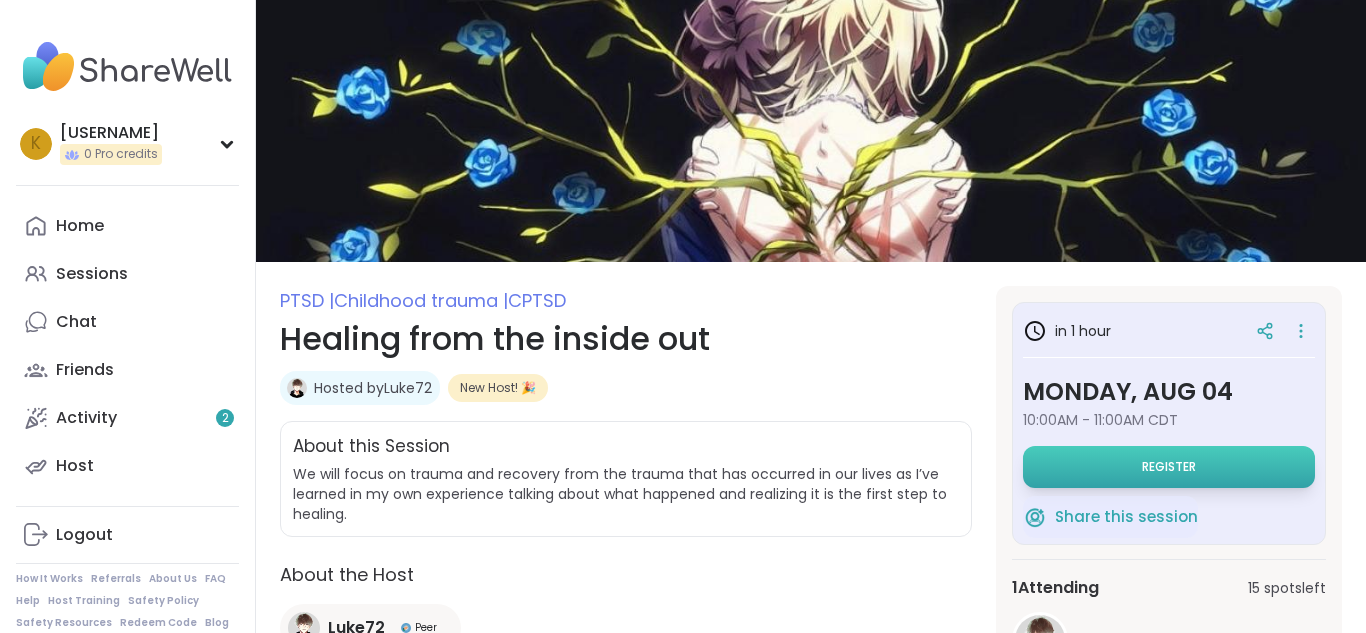 click on "Register" at bounding box center [1169, 467] 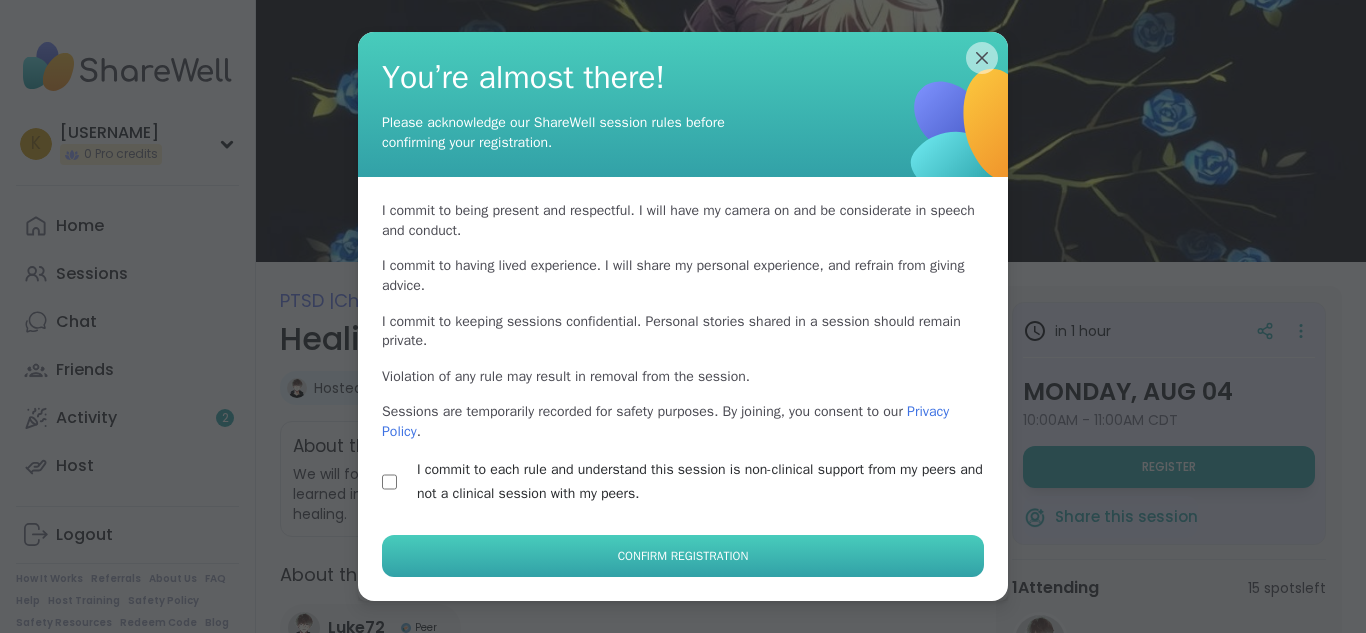 click on "Confirm Registration" at bounding box center (683, 556) 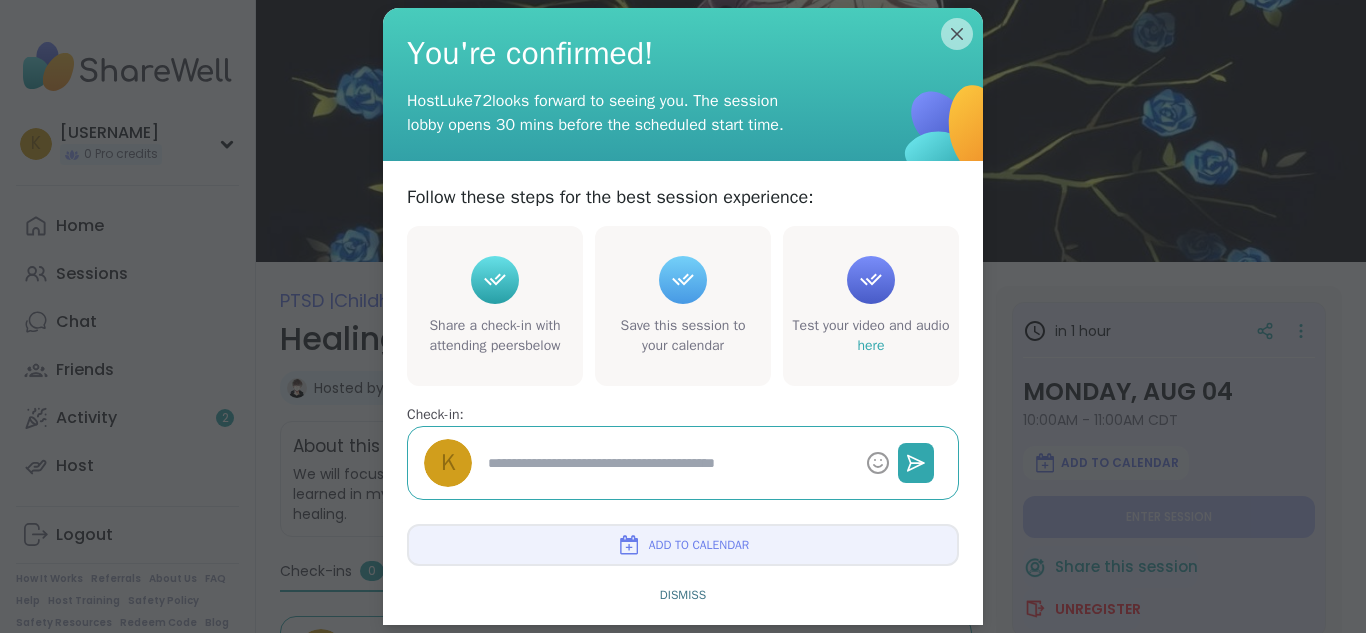 click at bounding box center [669, 463] 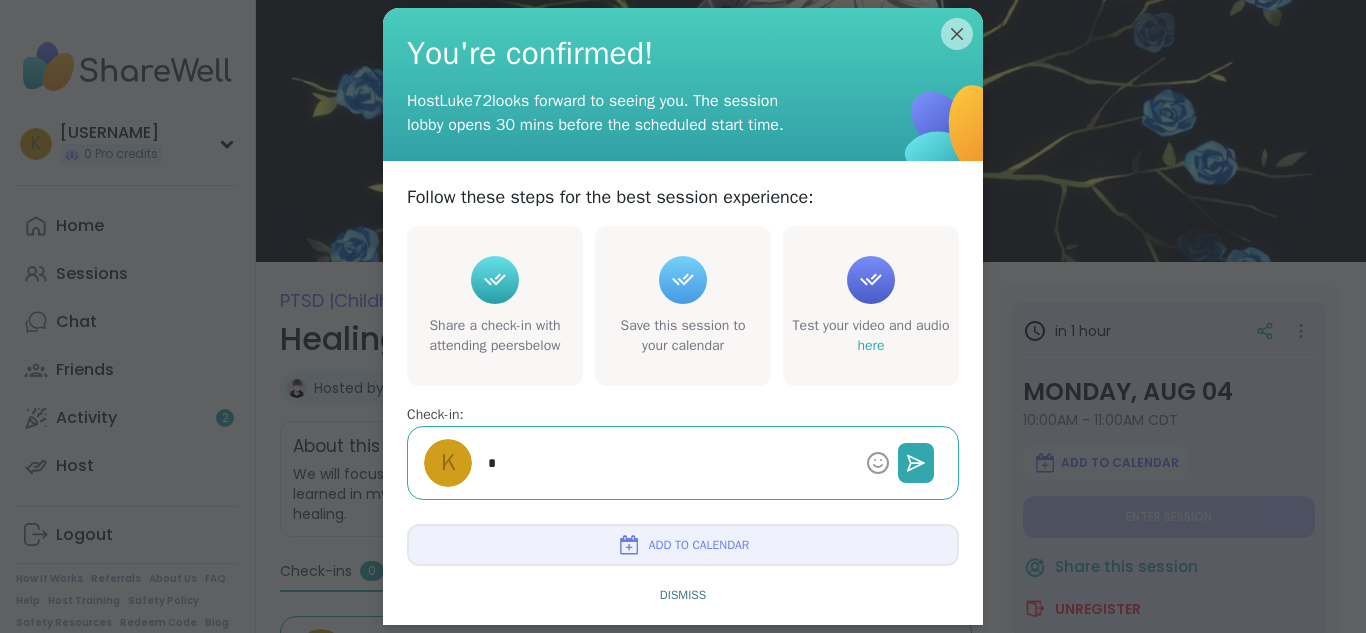 type on "*" 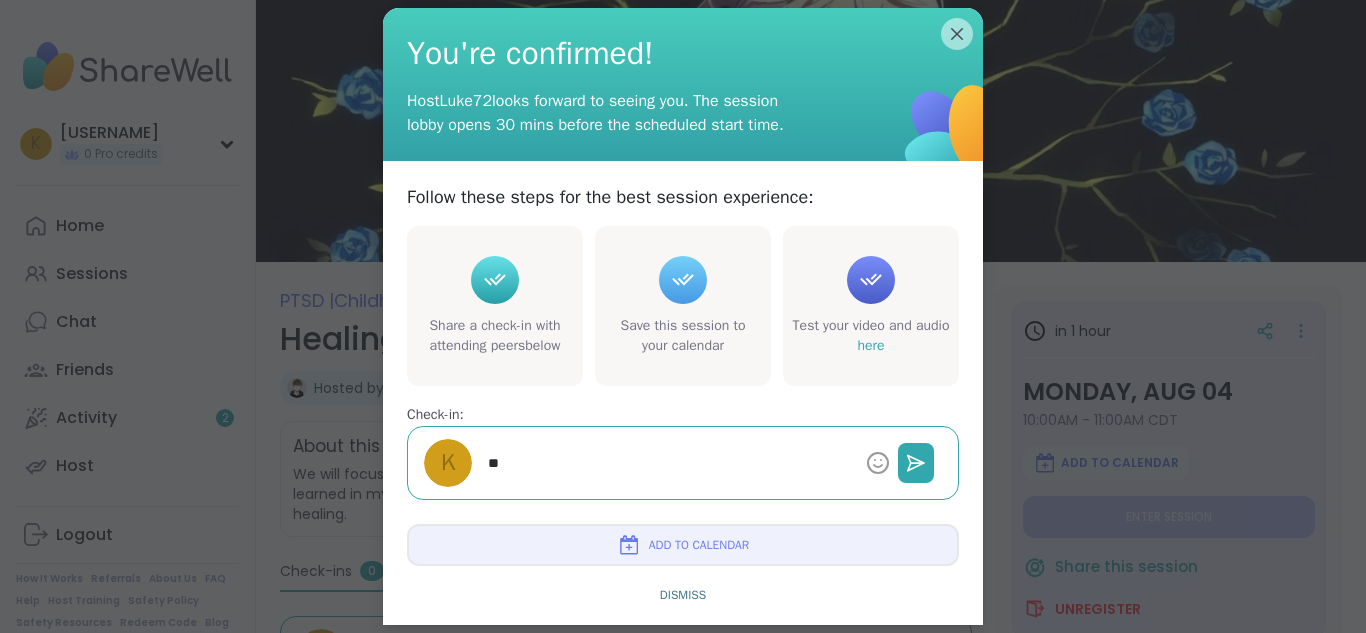 type on "*" 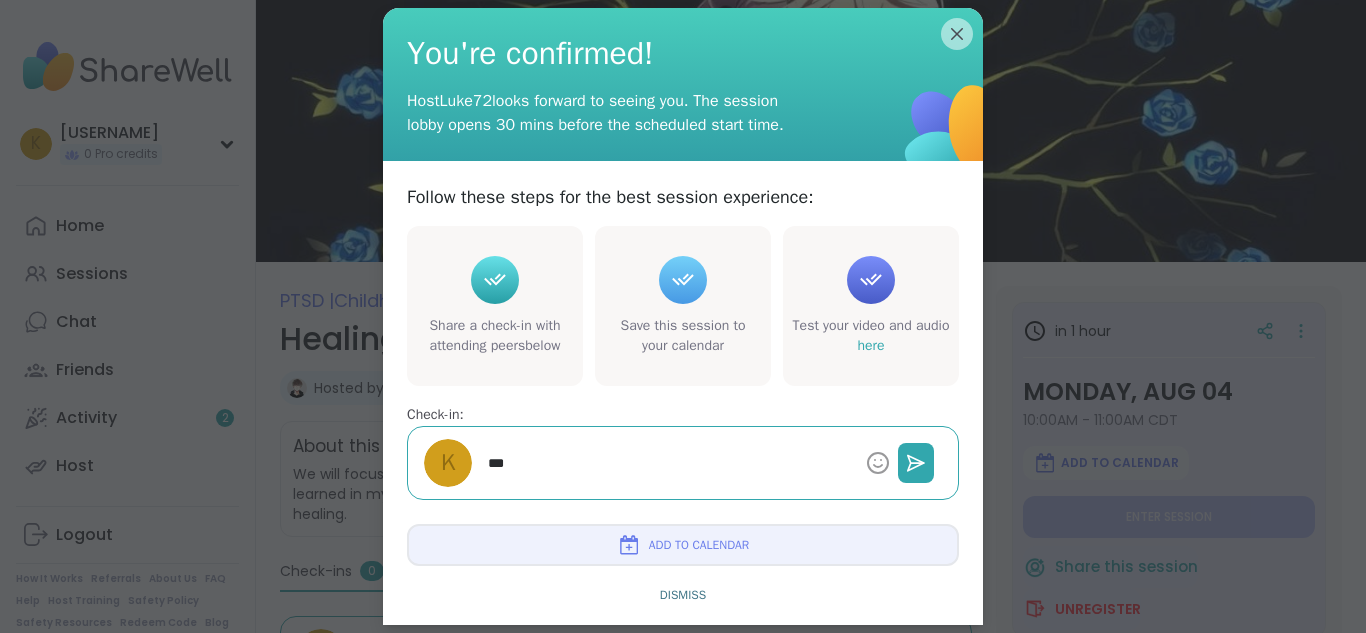 type on "*" 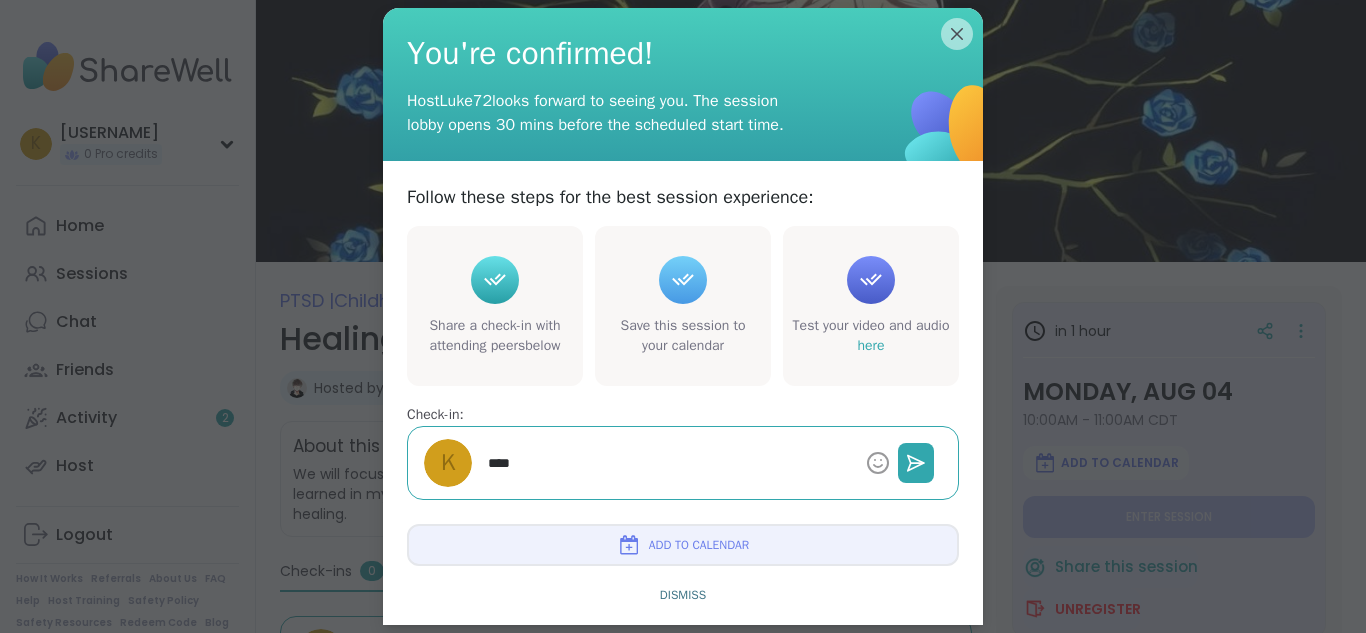 type on "*" 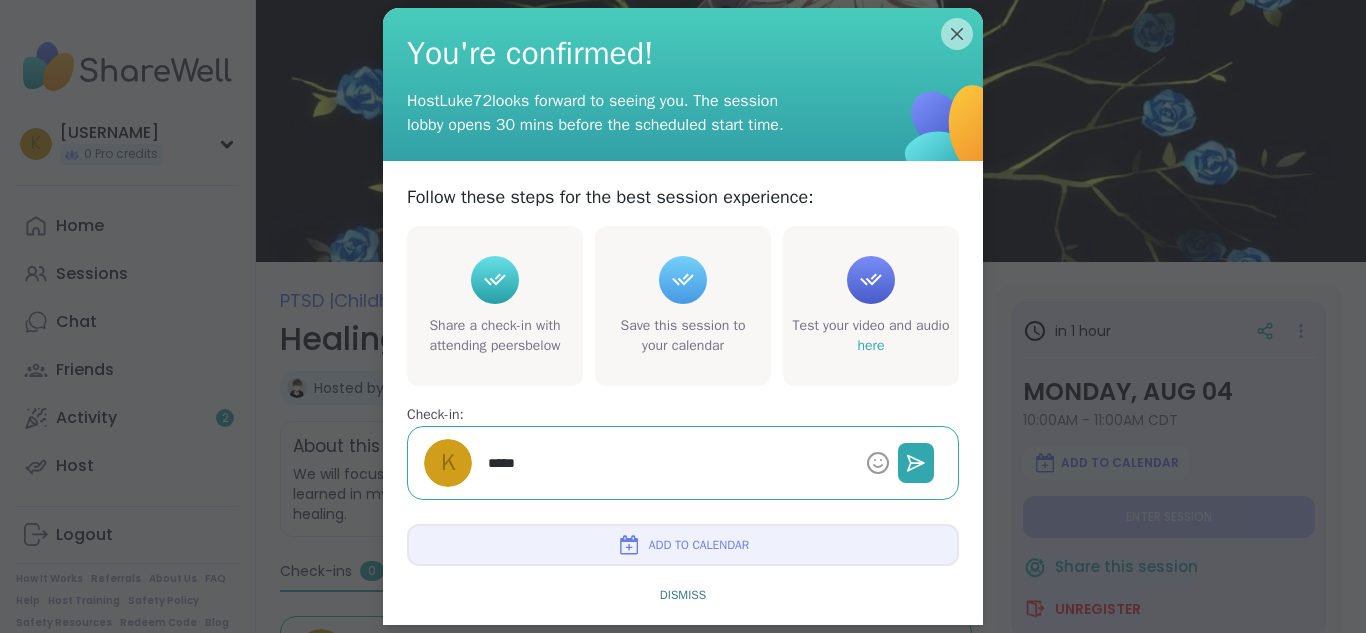 type on "*" 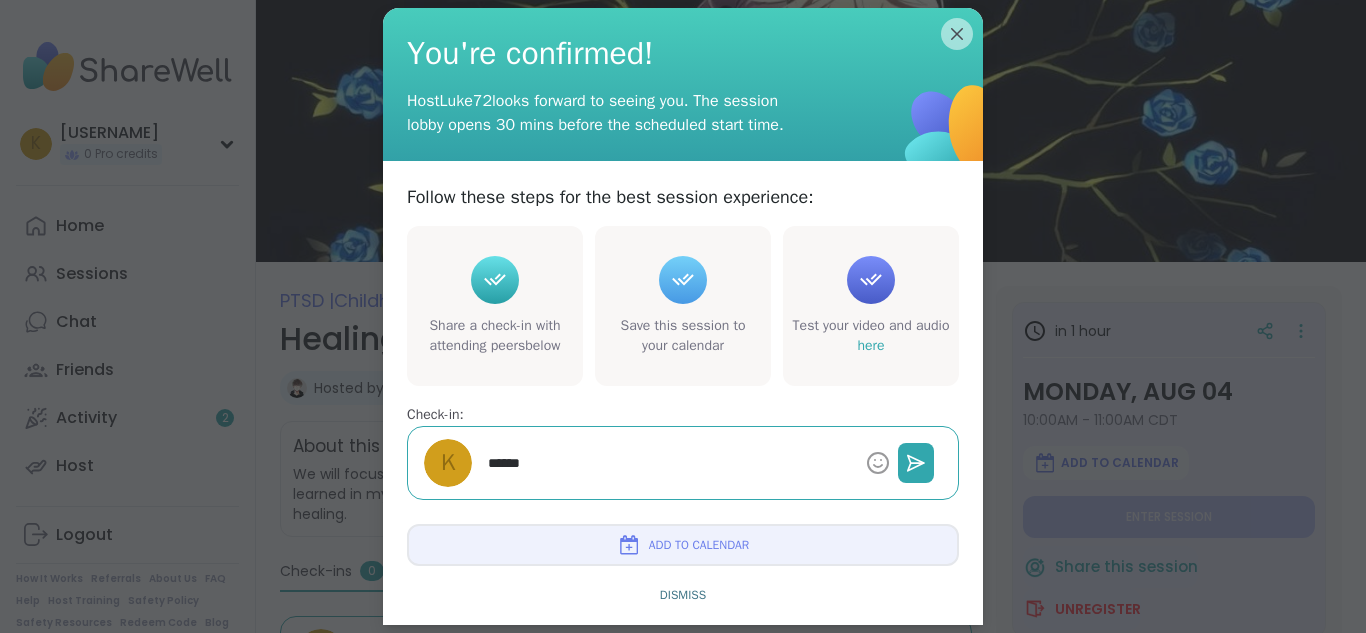 type on "*" 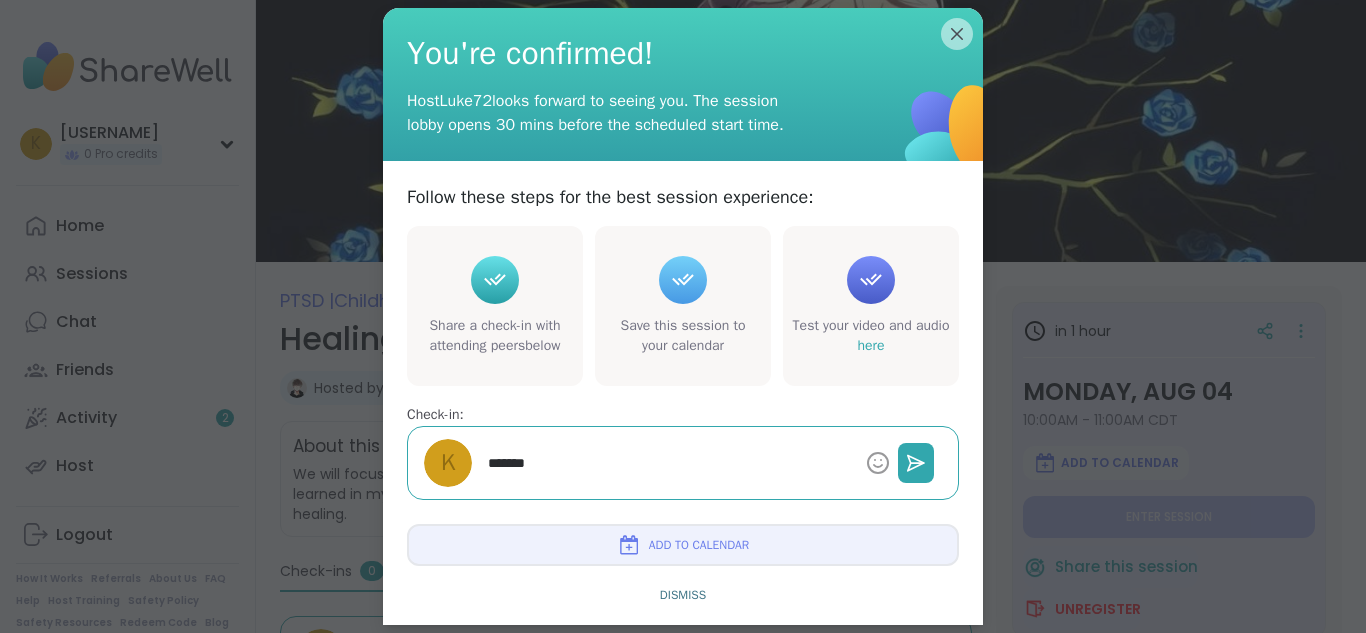 type on "*" 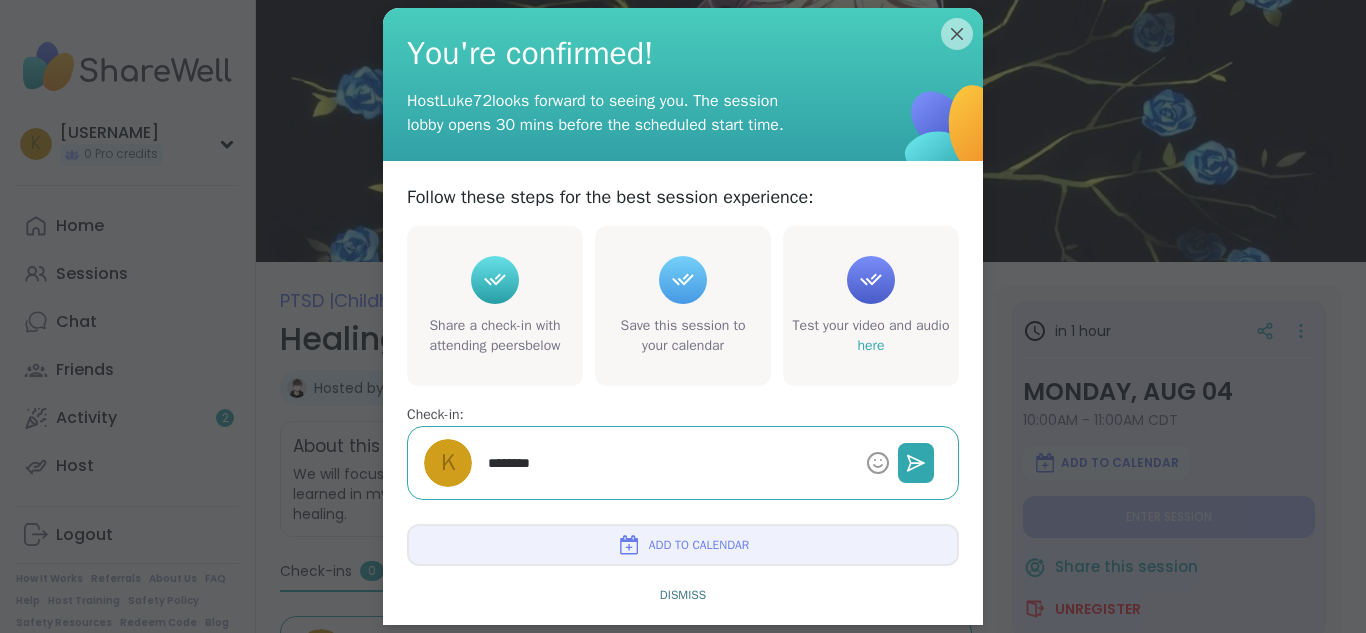 type on "*" 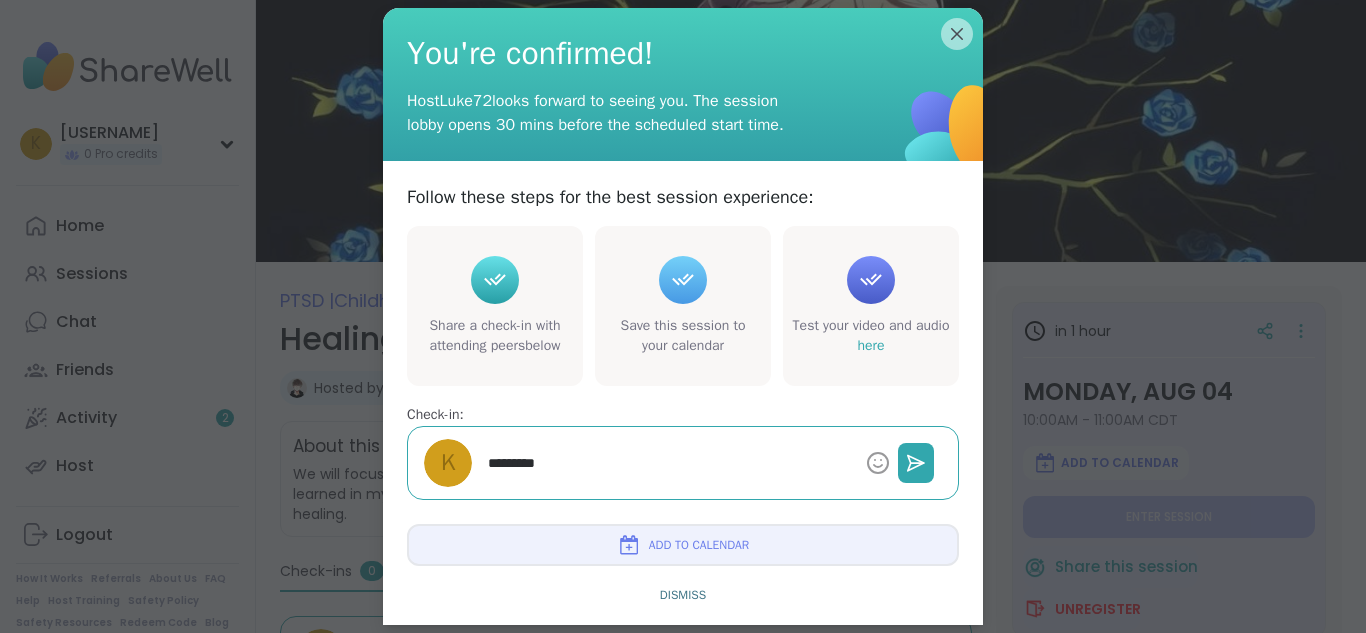 type on "*" 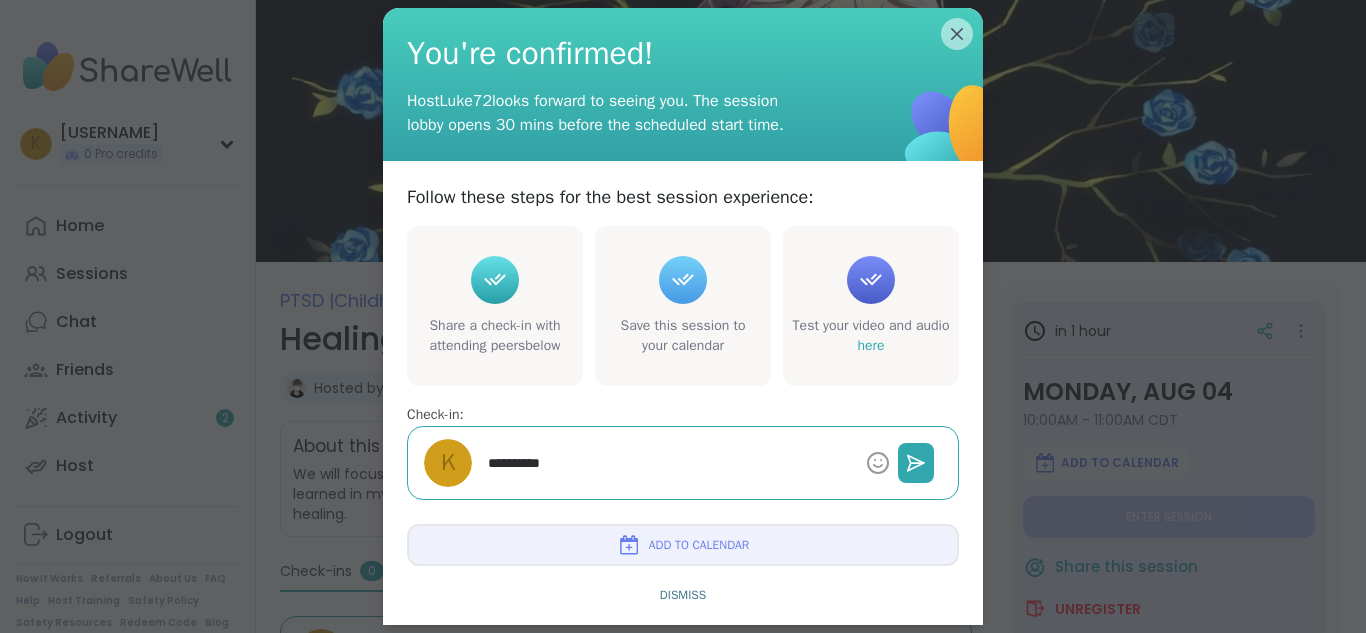 type on "*" 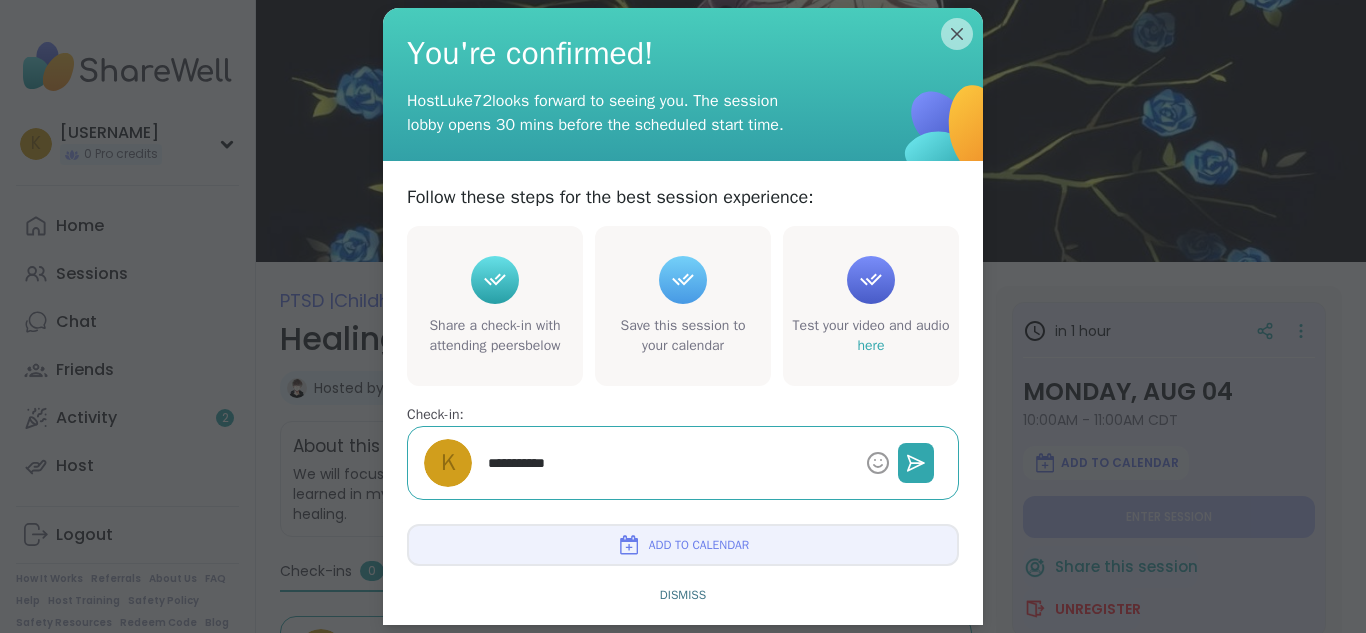 type on "*" 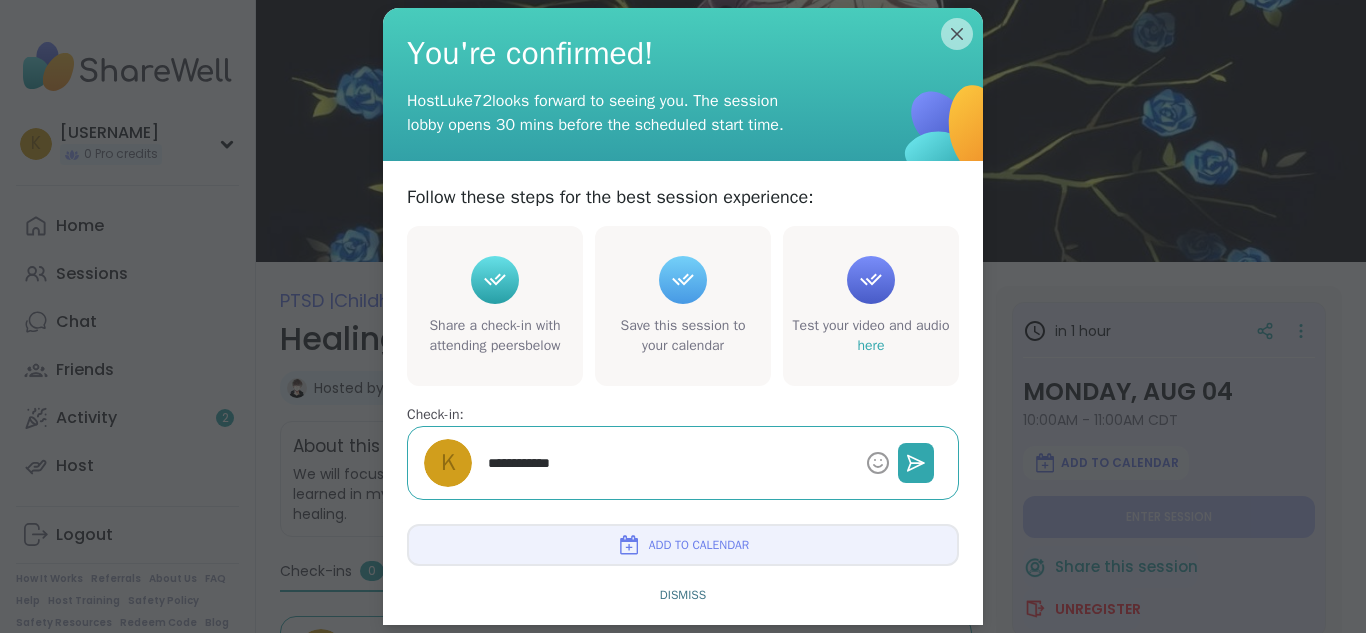 type on "*" 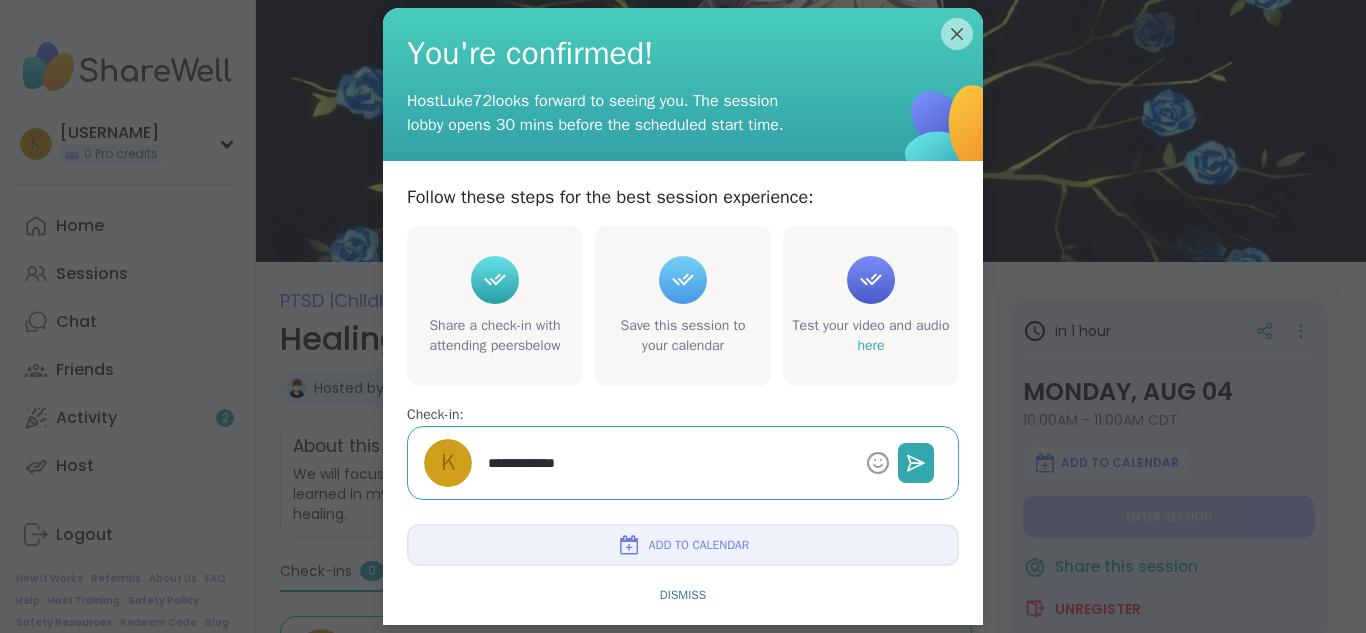 type on "*" 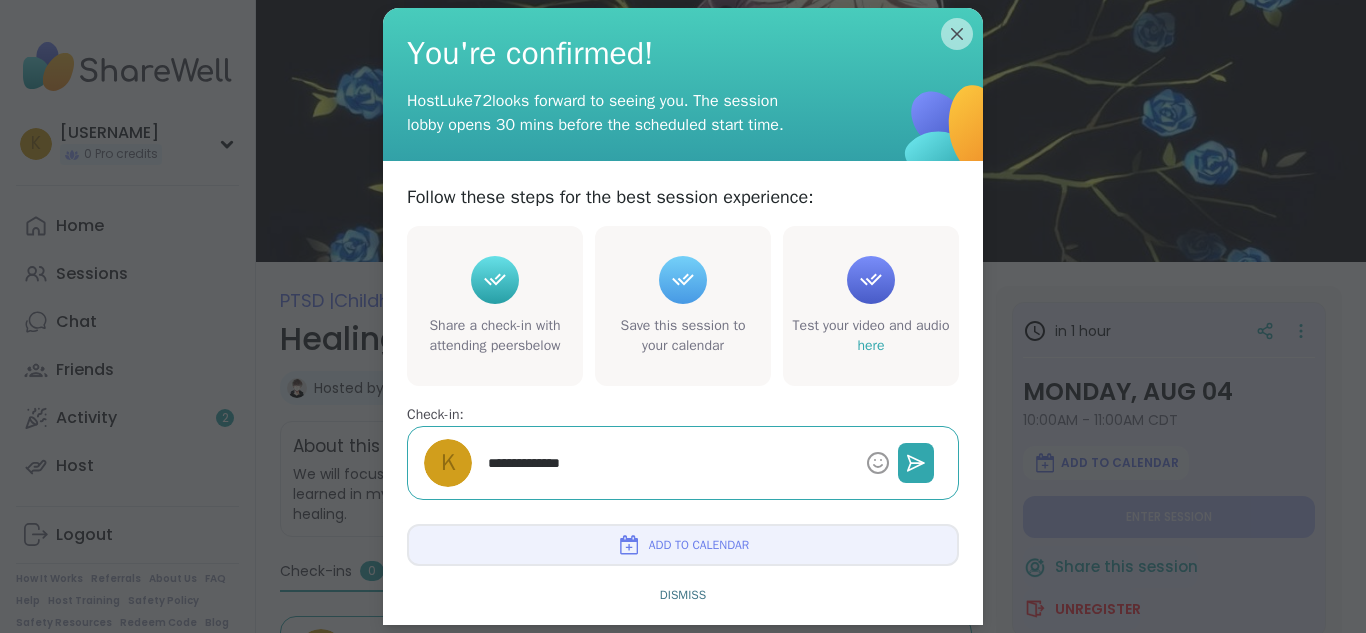 type on "**********" 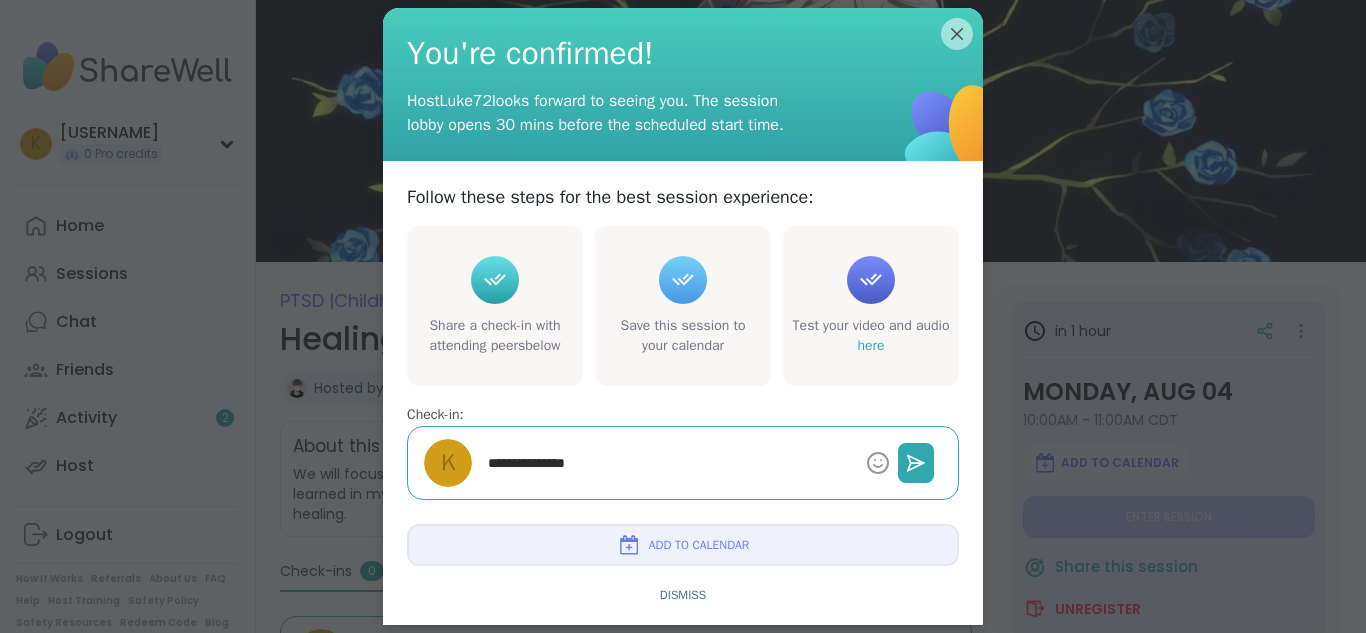 type on "*" 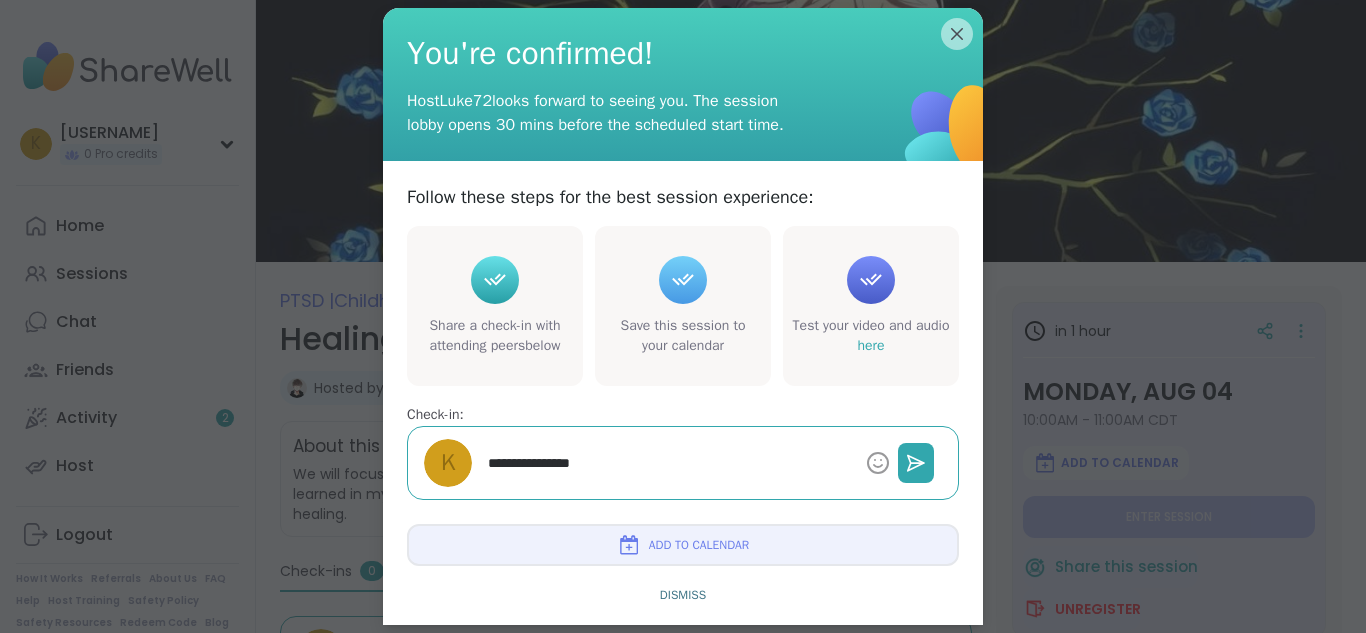 type on "*" 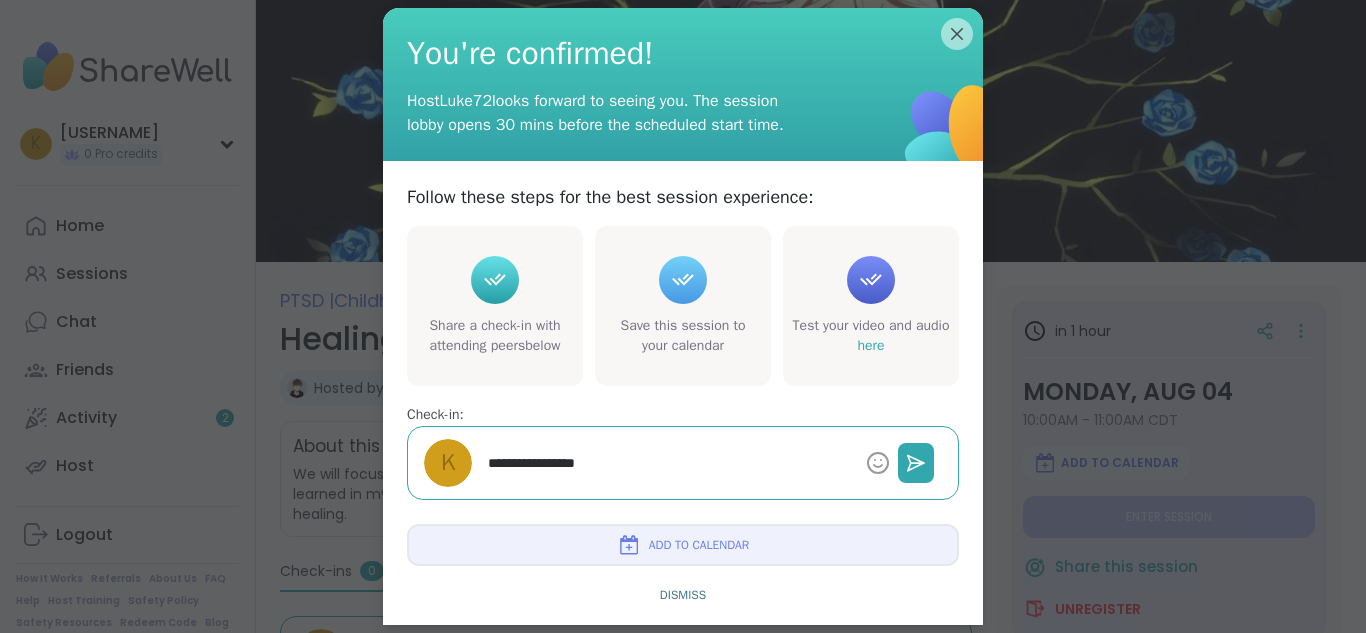 type on "*" 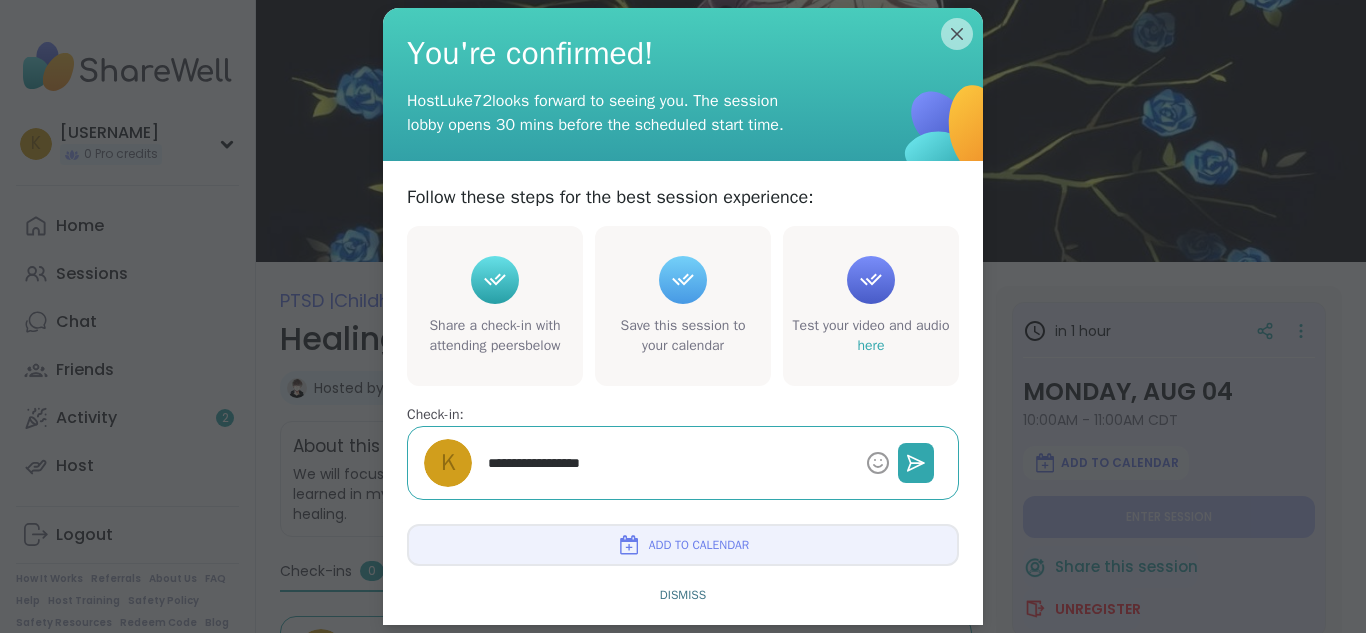 type on "*" 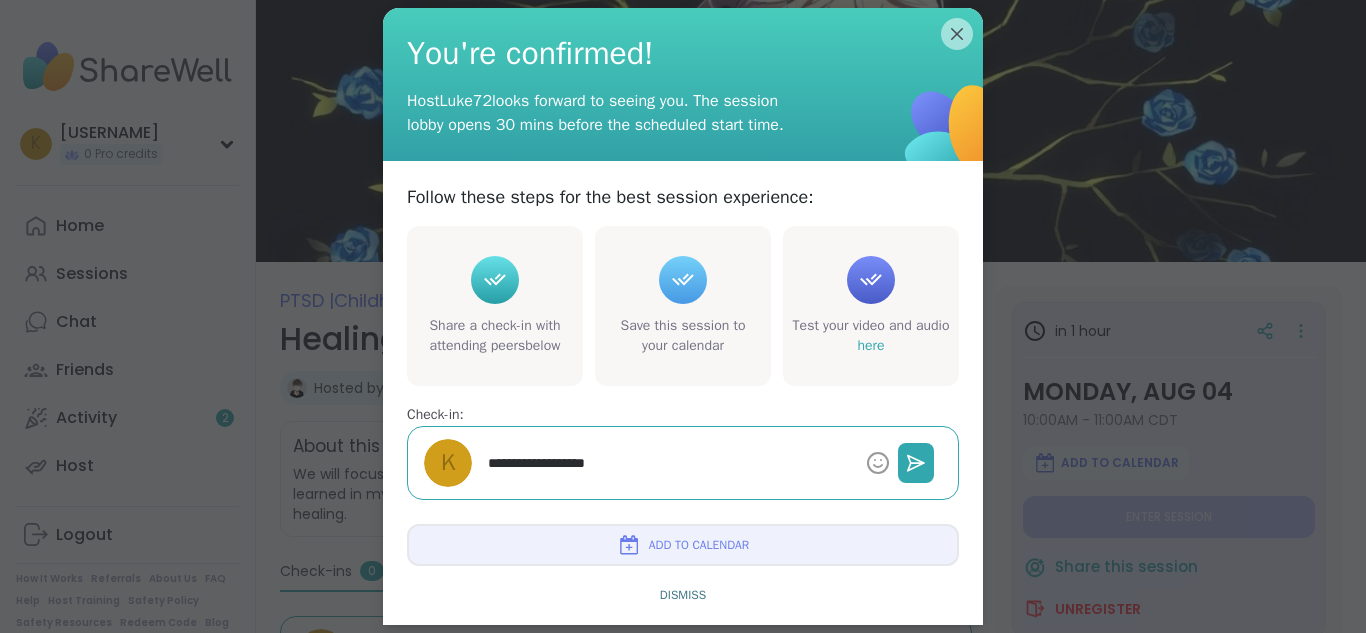 type on "*" 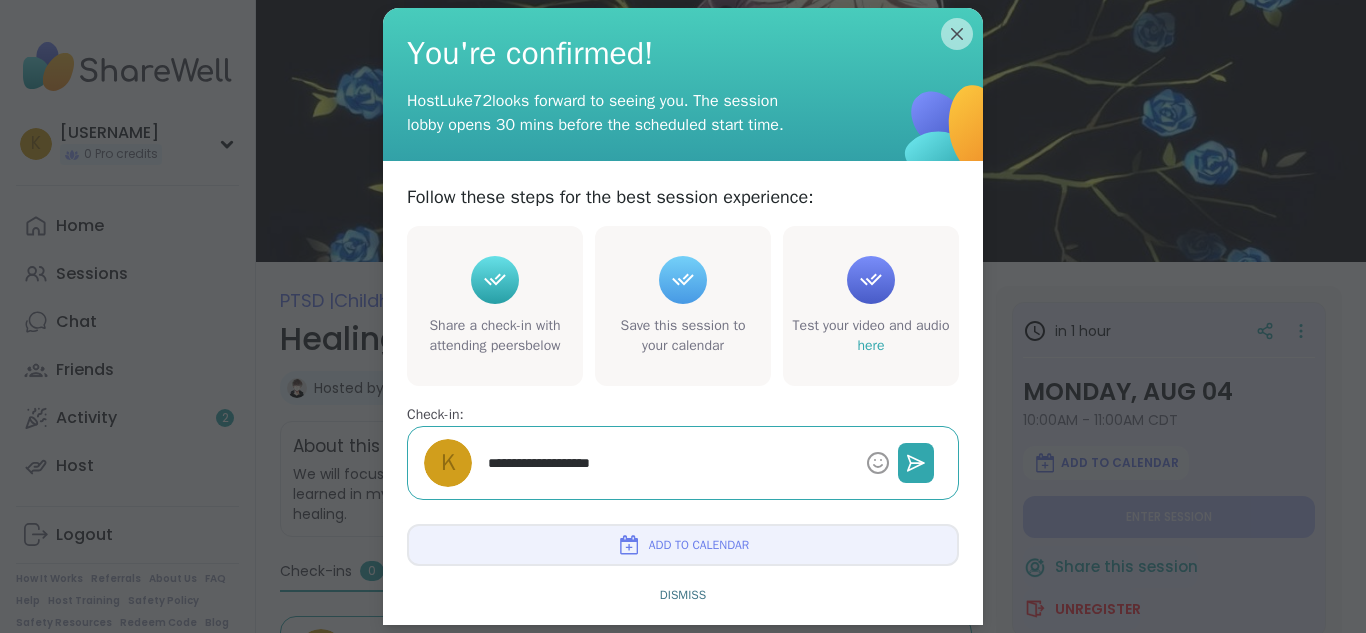 type on "*" 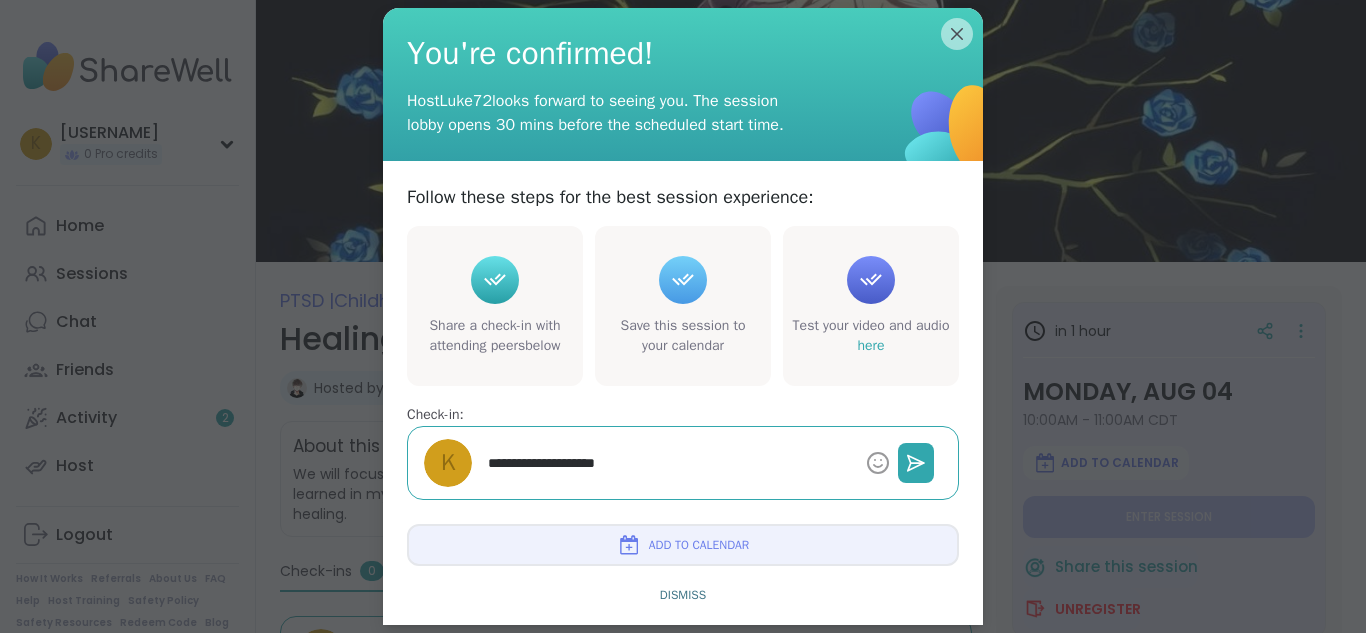 type on "**********" 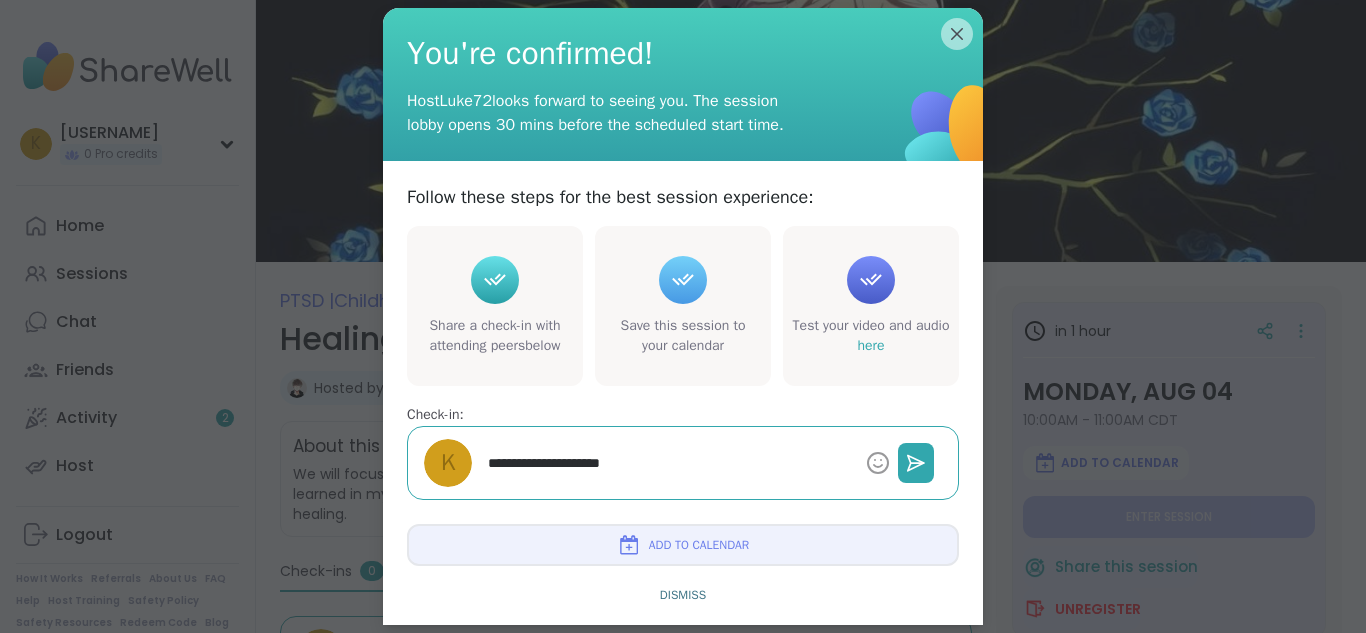 type on "*" 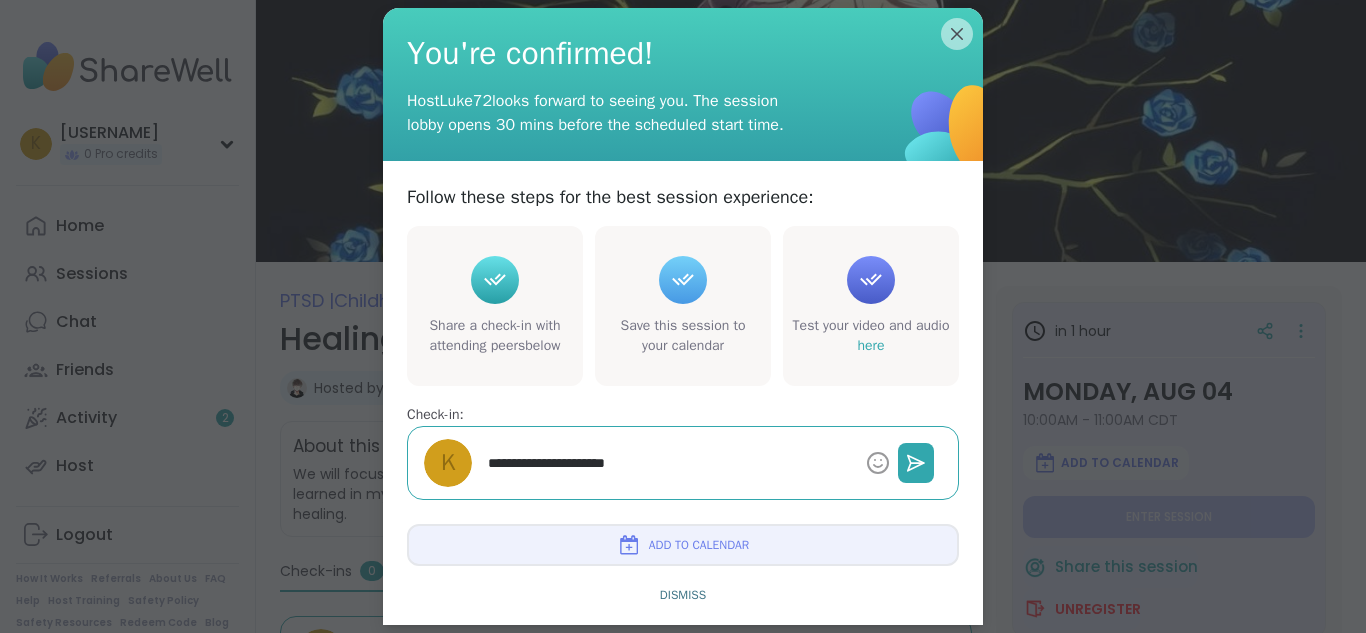 type on "*" 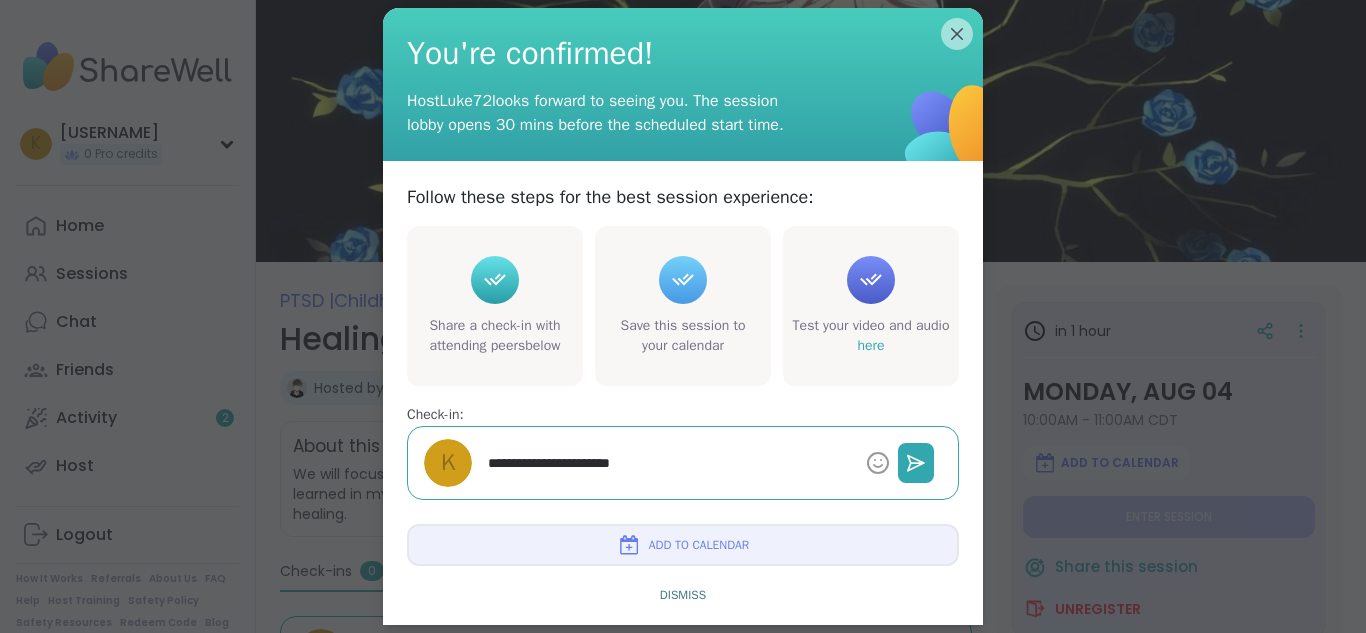 type on "*" 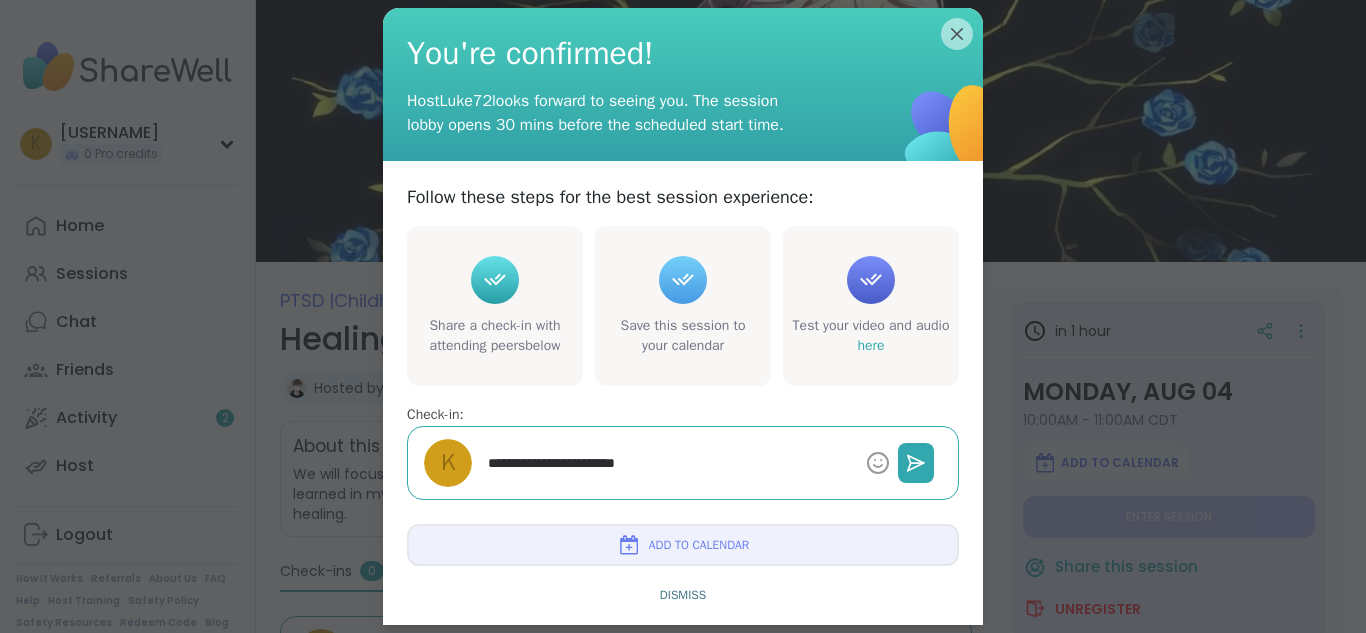 type on "*" 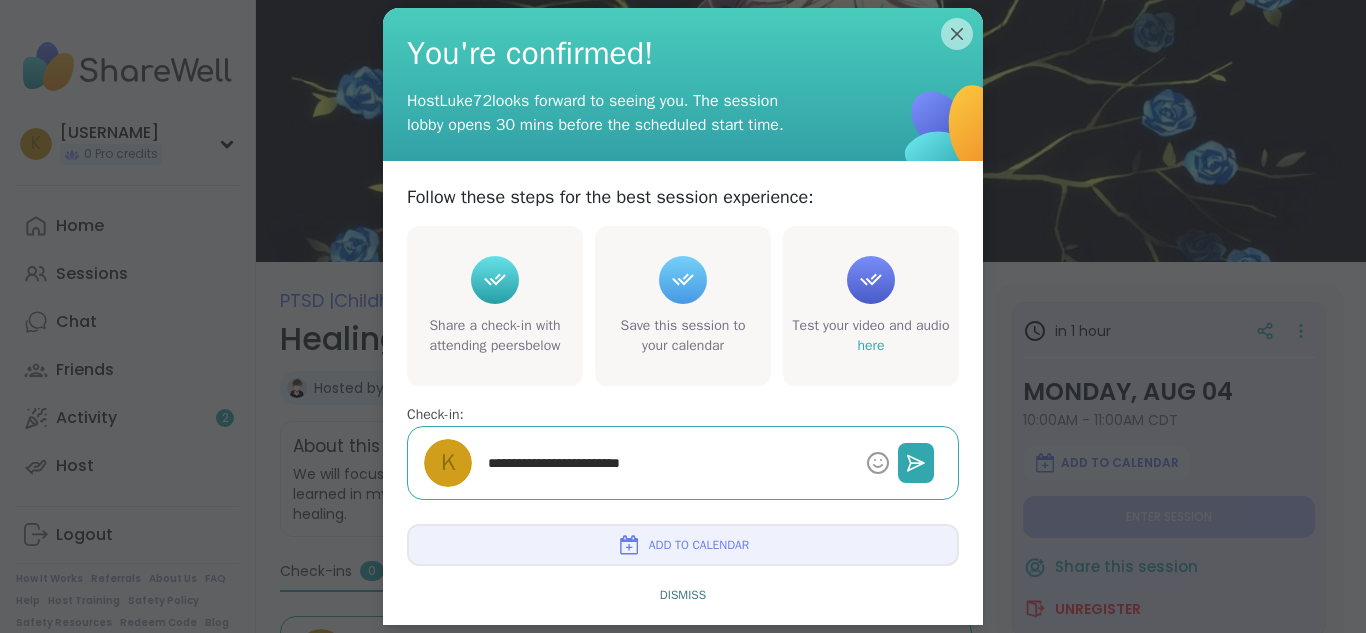 type on "*" 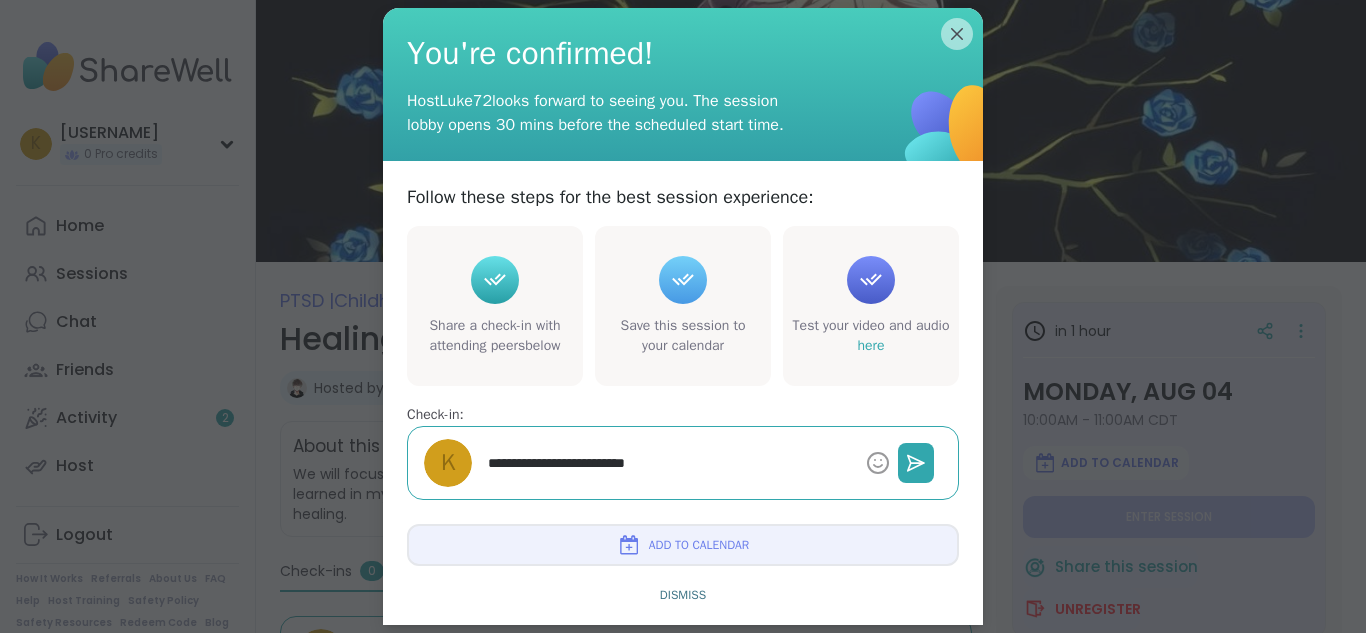 type on "*" 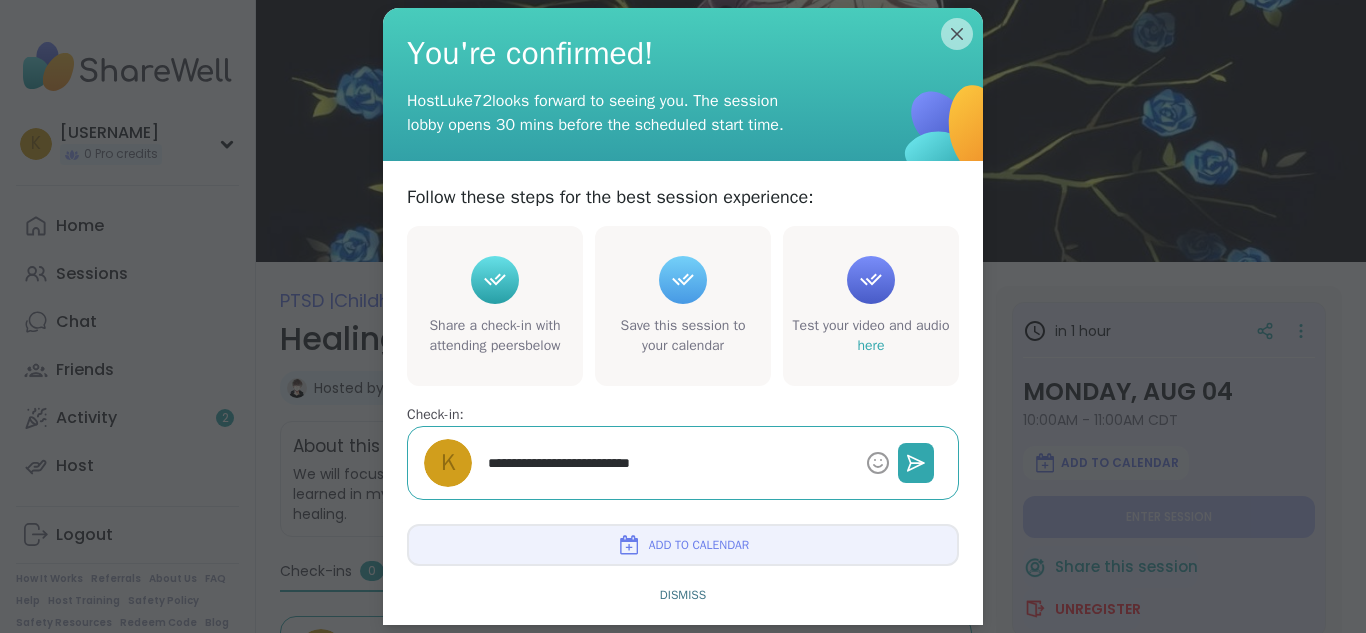 type on "**********" 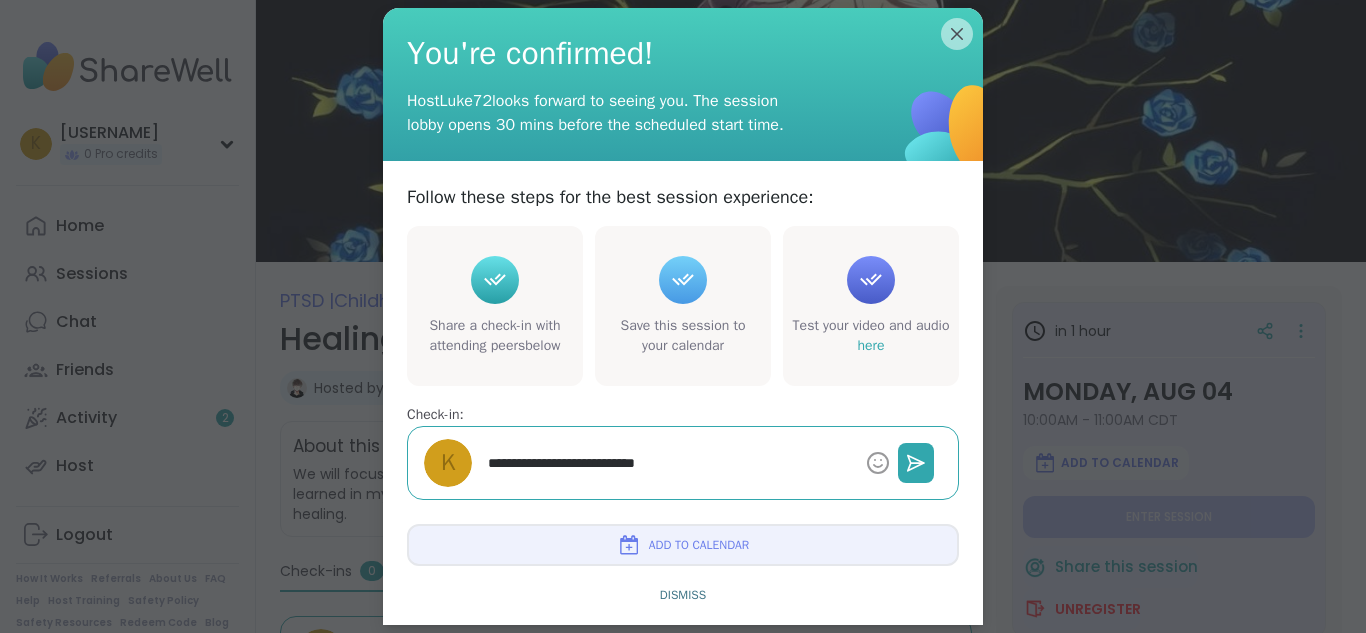 type on "*" 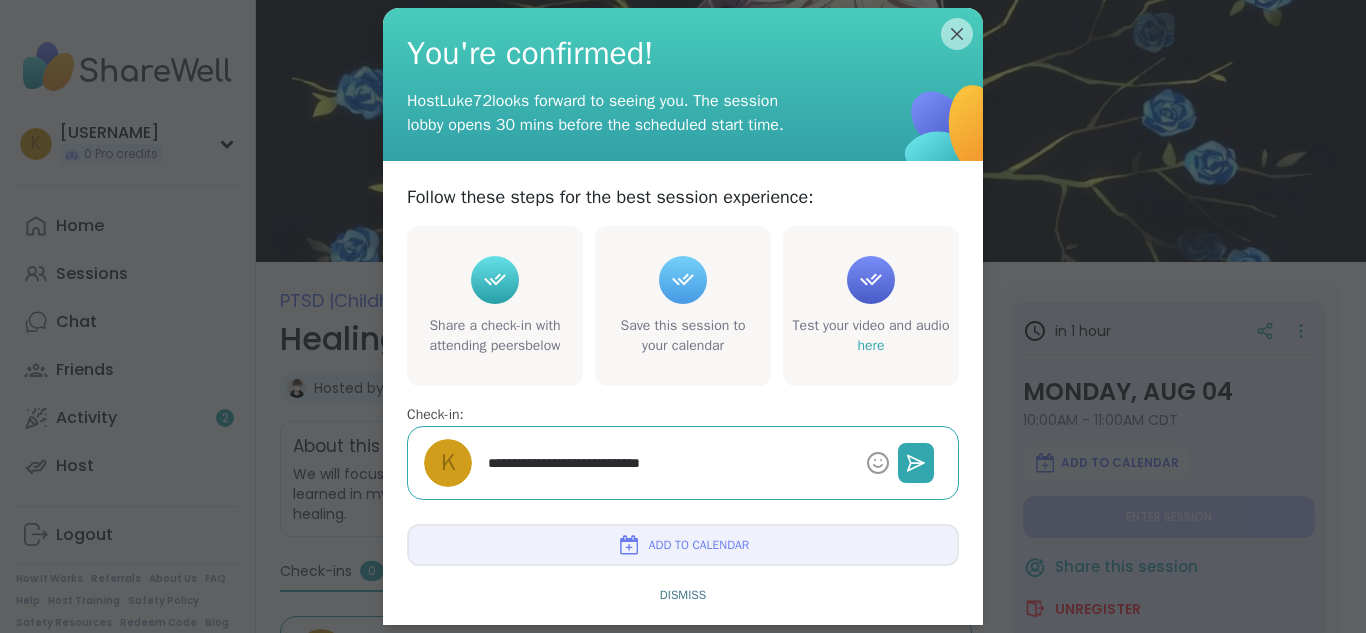 type on "*" 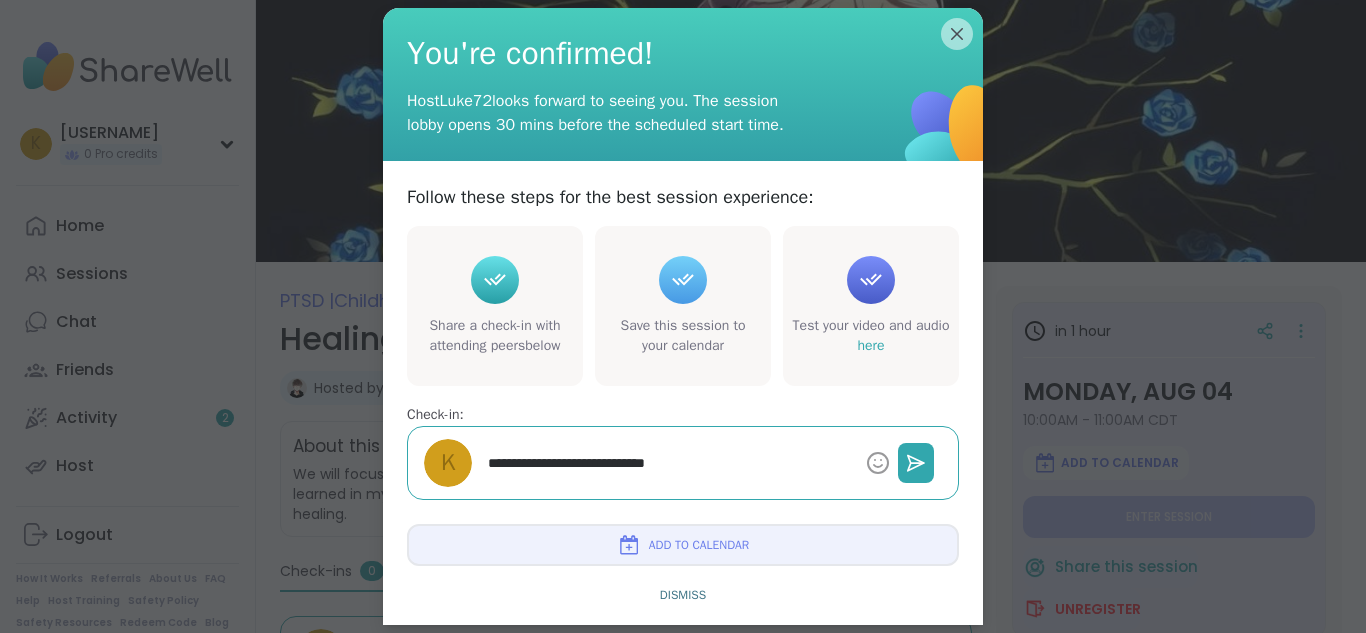 type on "*" 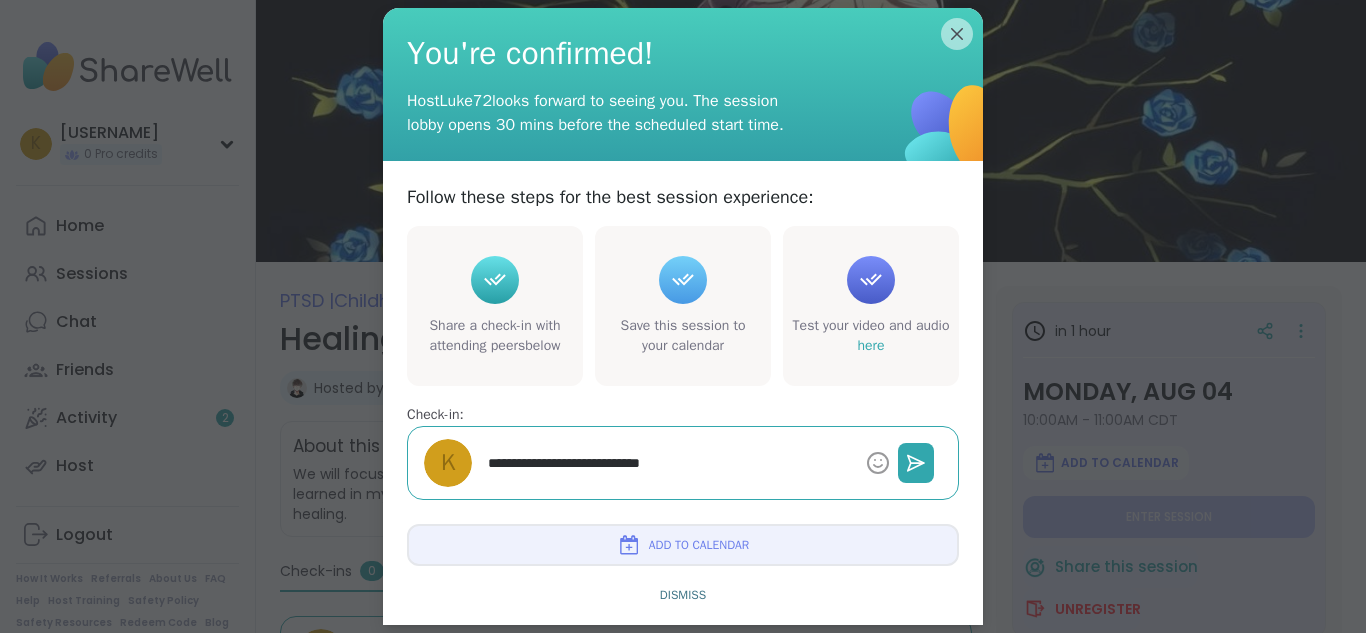 type on "*" 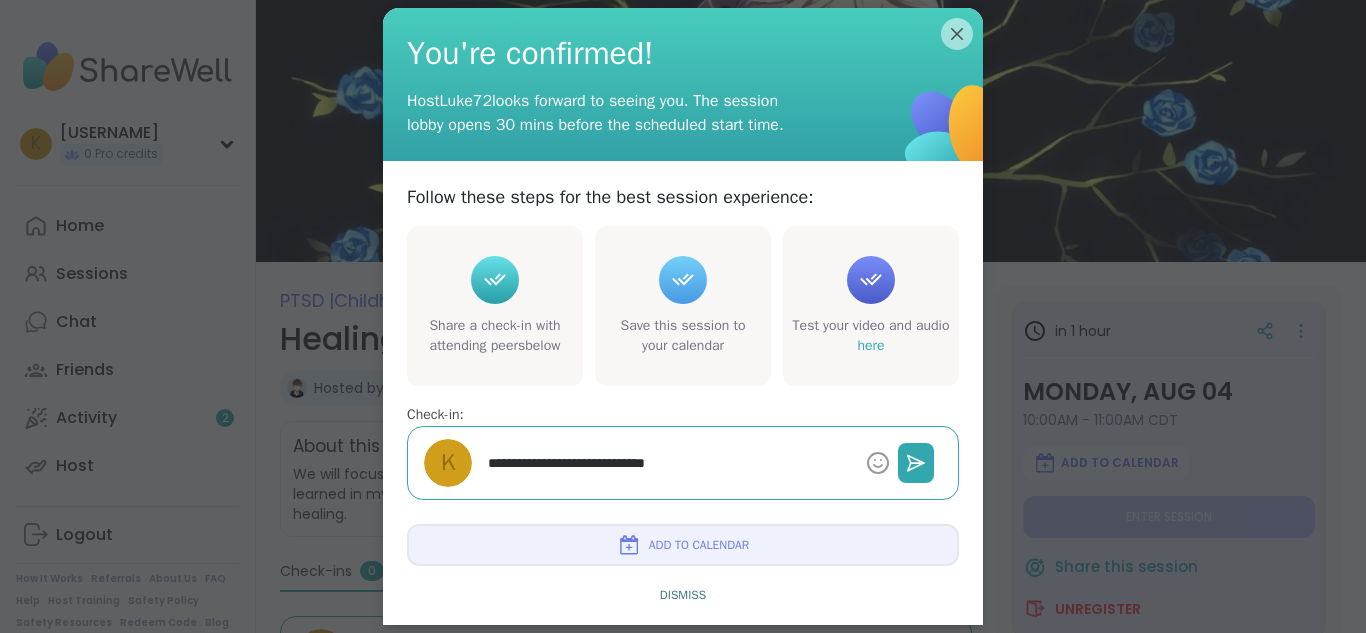 type on "*" 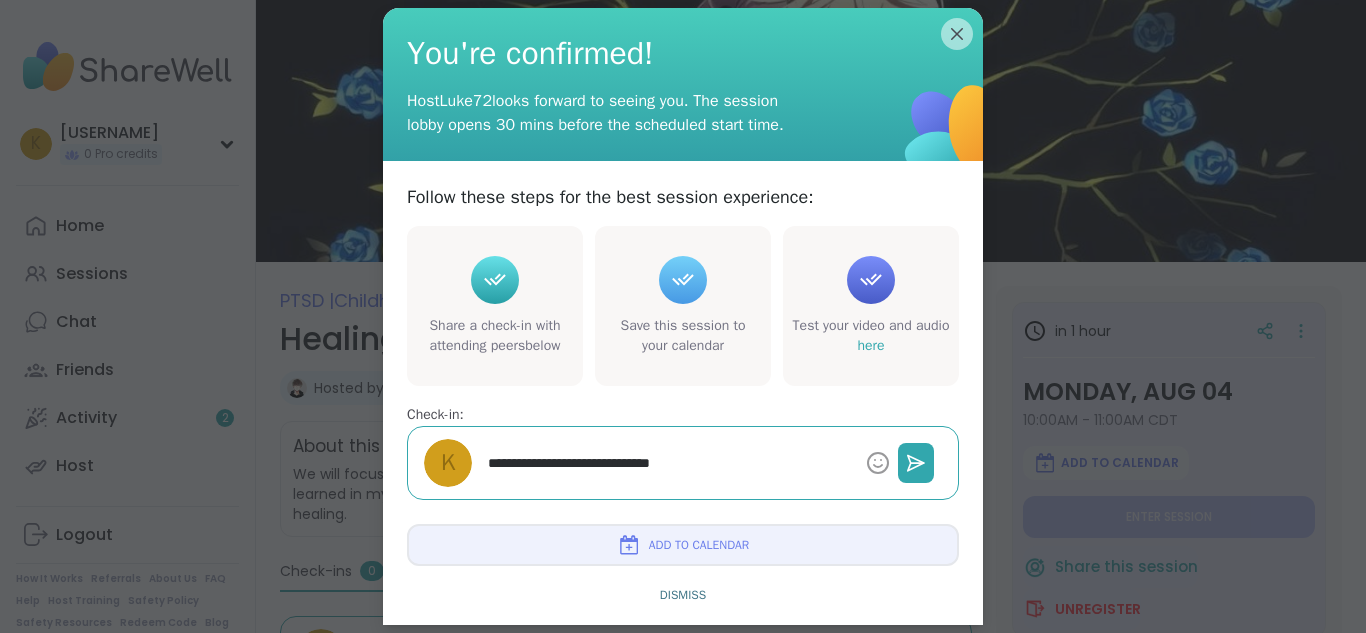 type on "*" 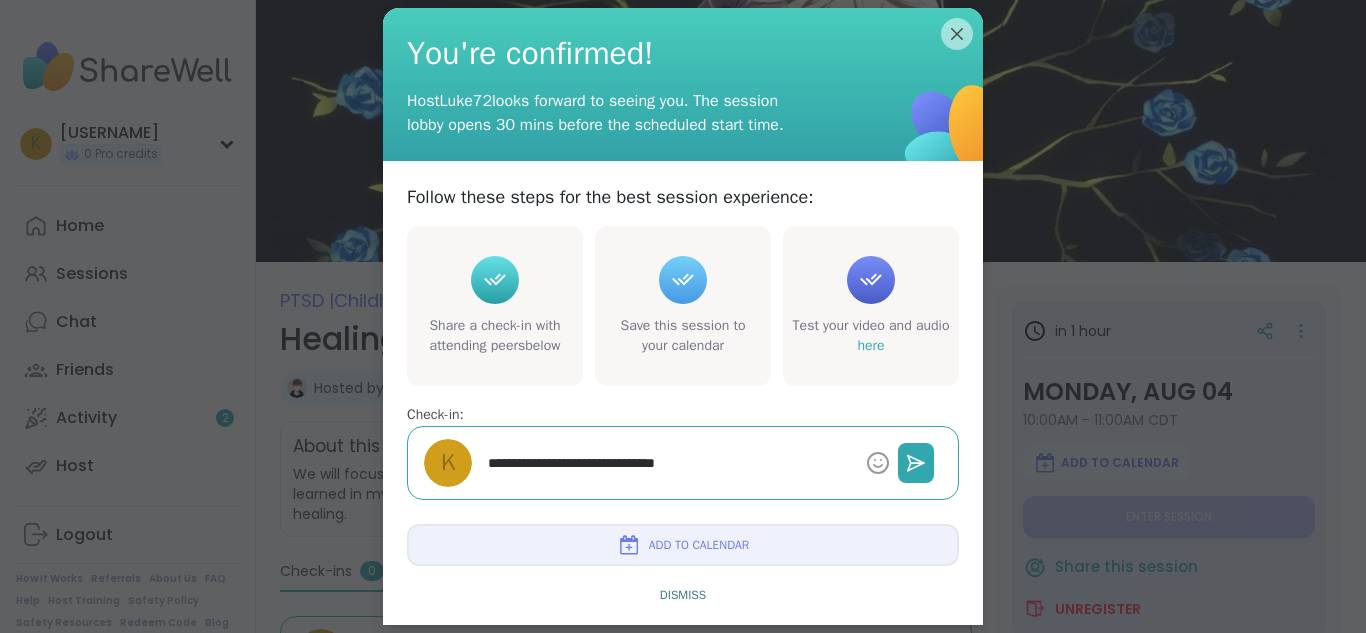 type on "*" 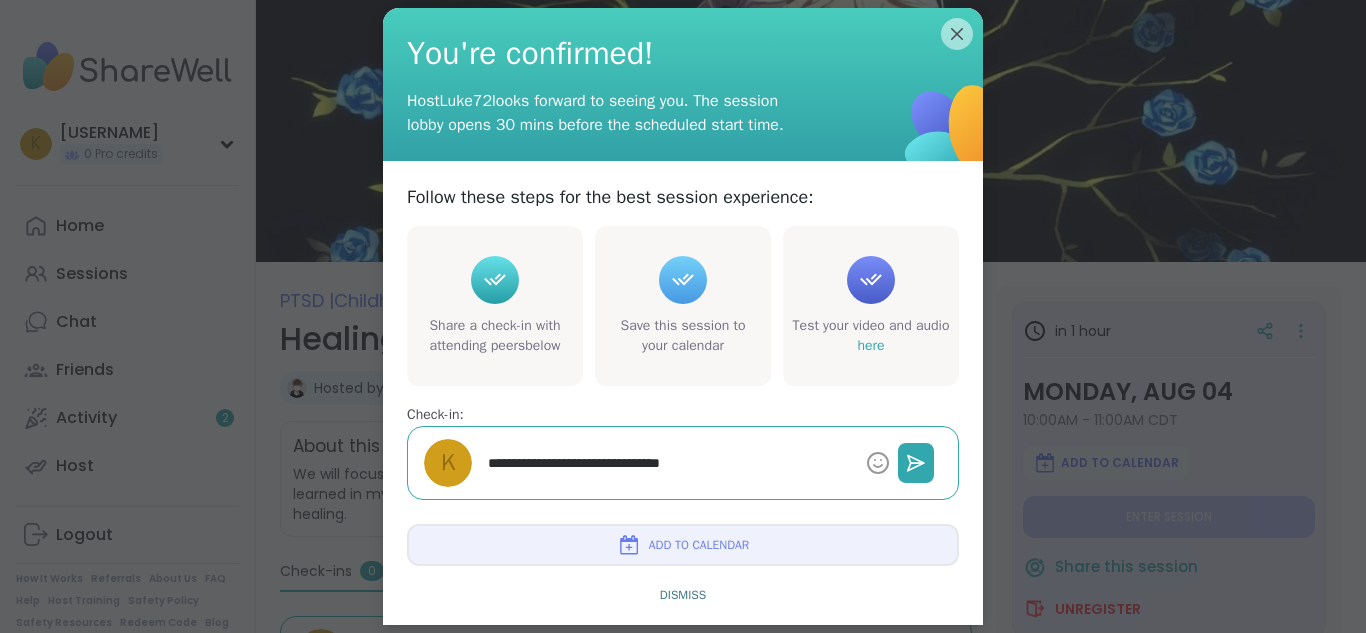 type on "*" 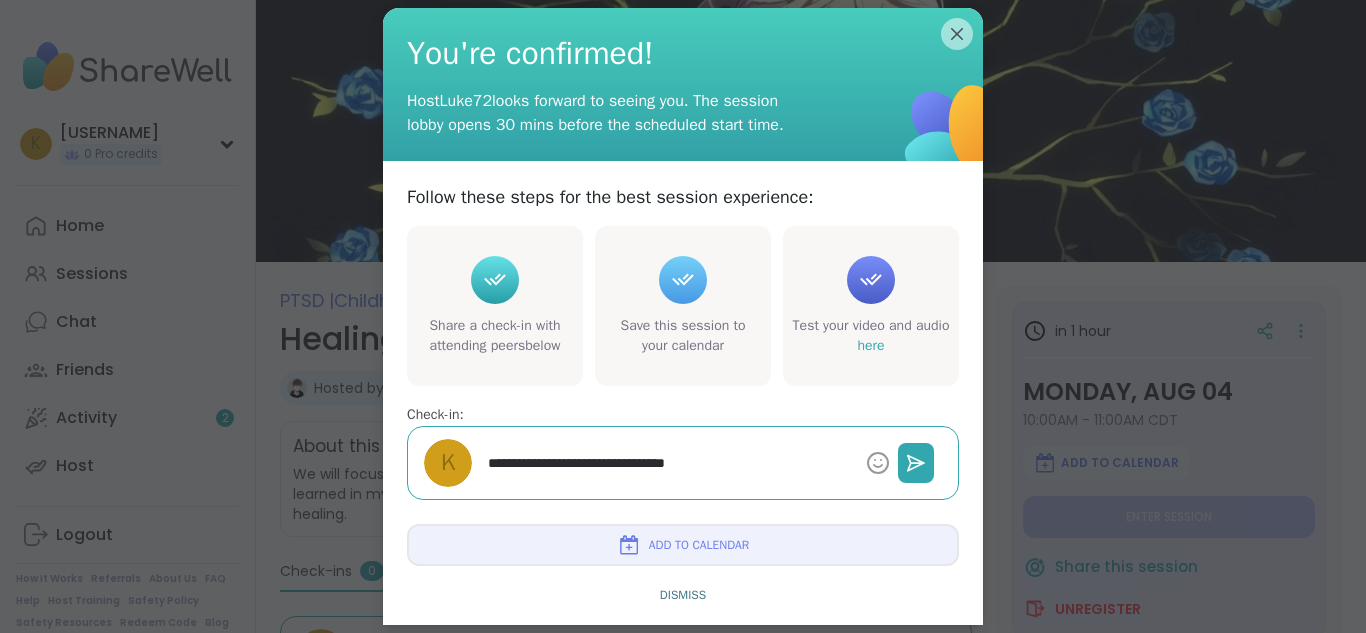 type on "*" 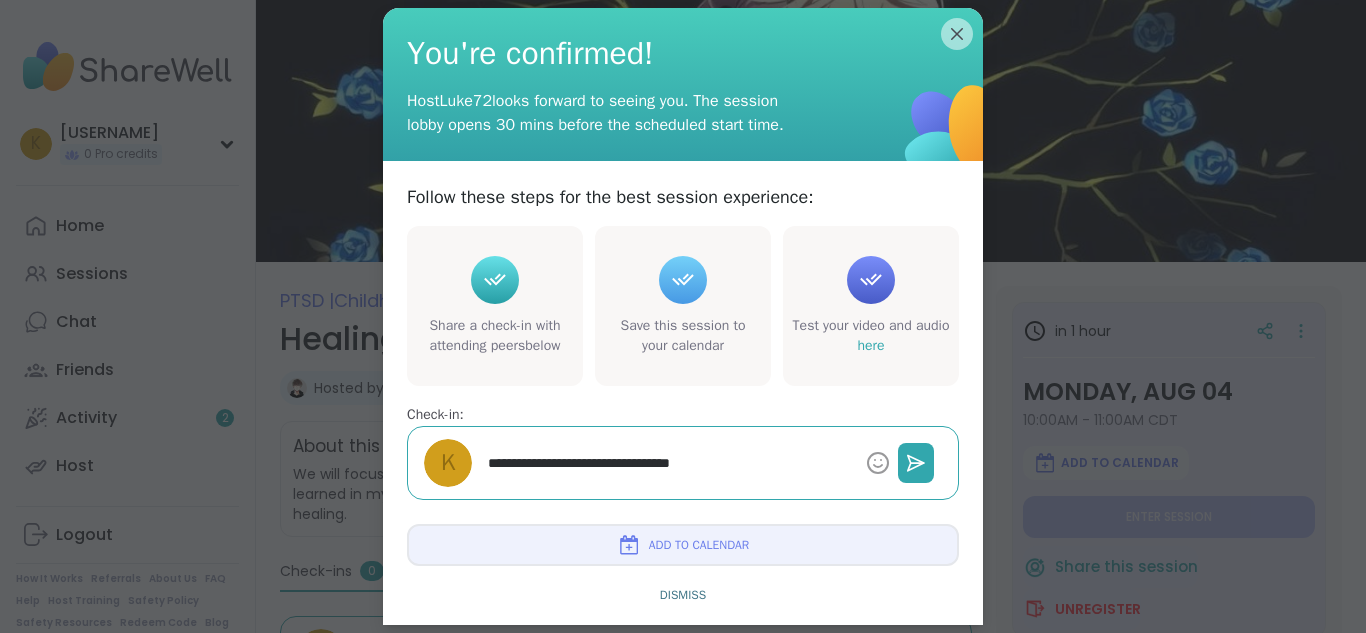 type on "*" 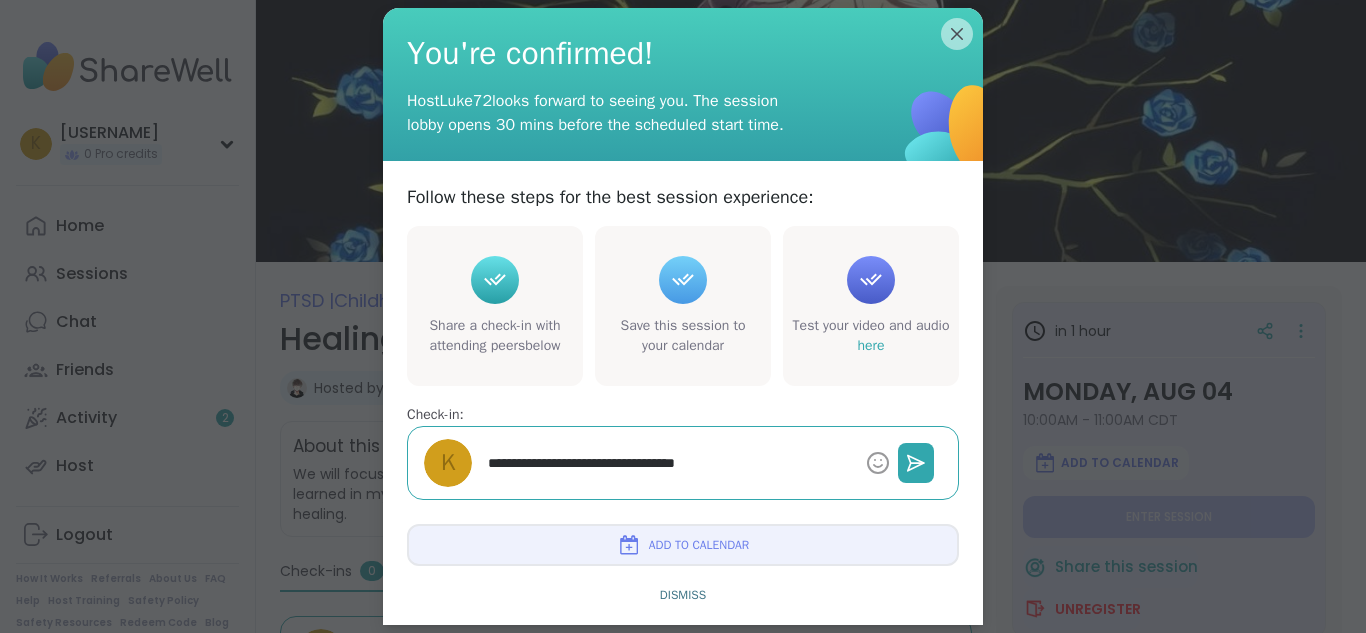 type on "*" 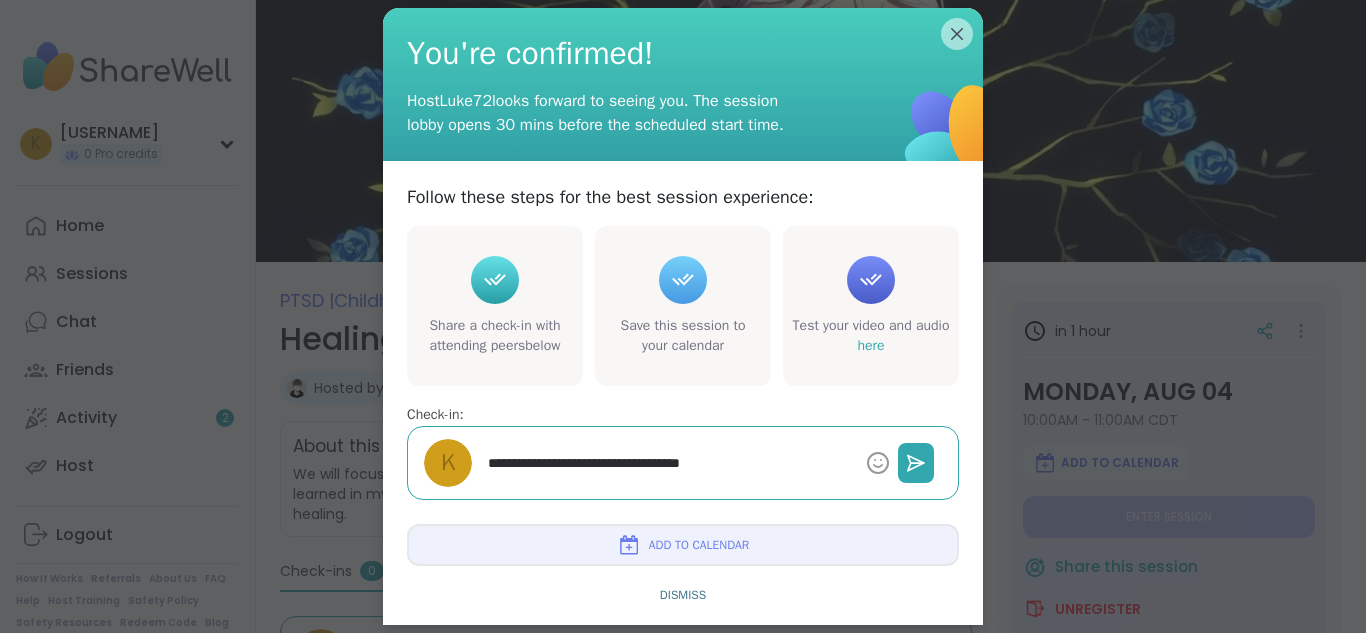 type on "*" 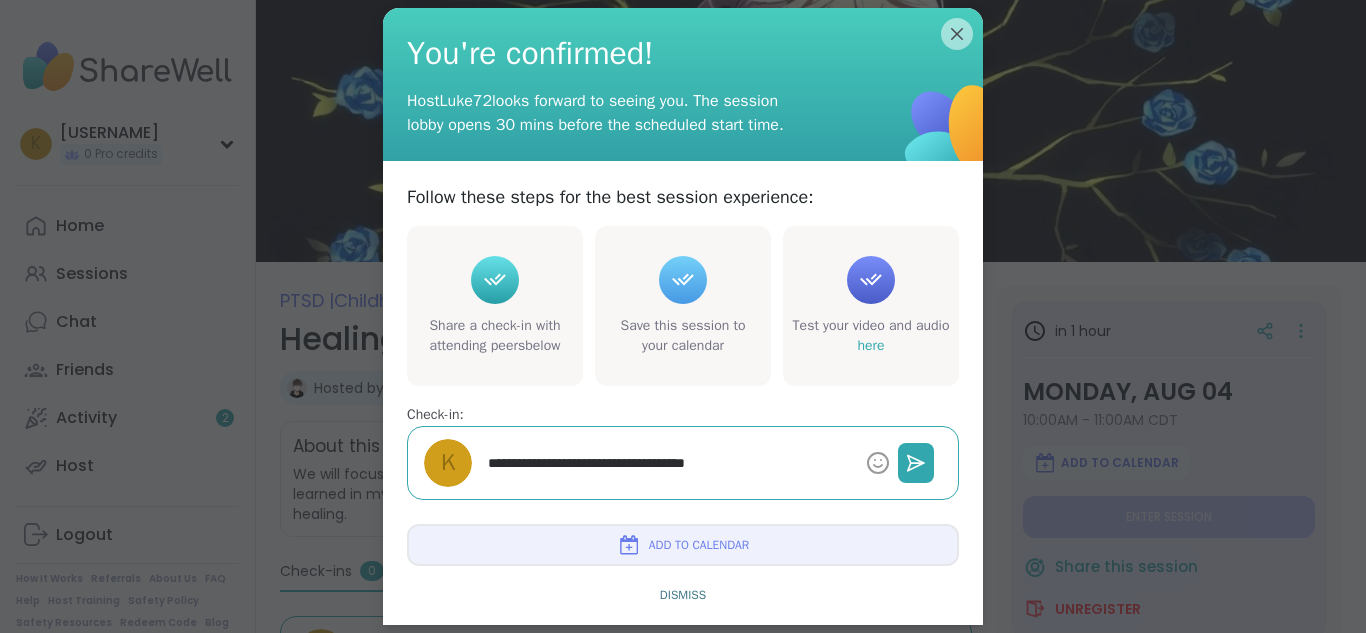 type on "*" 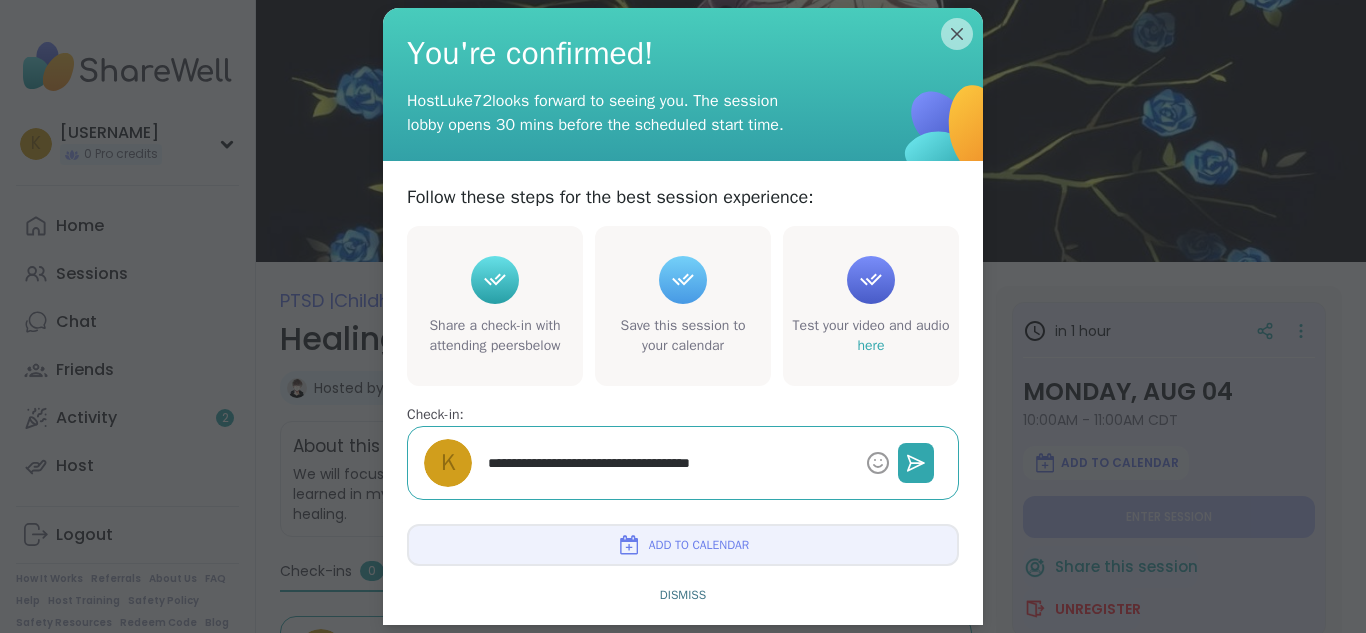 type on "*" 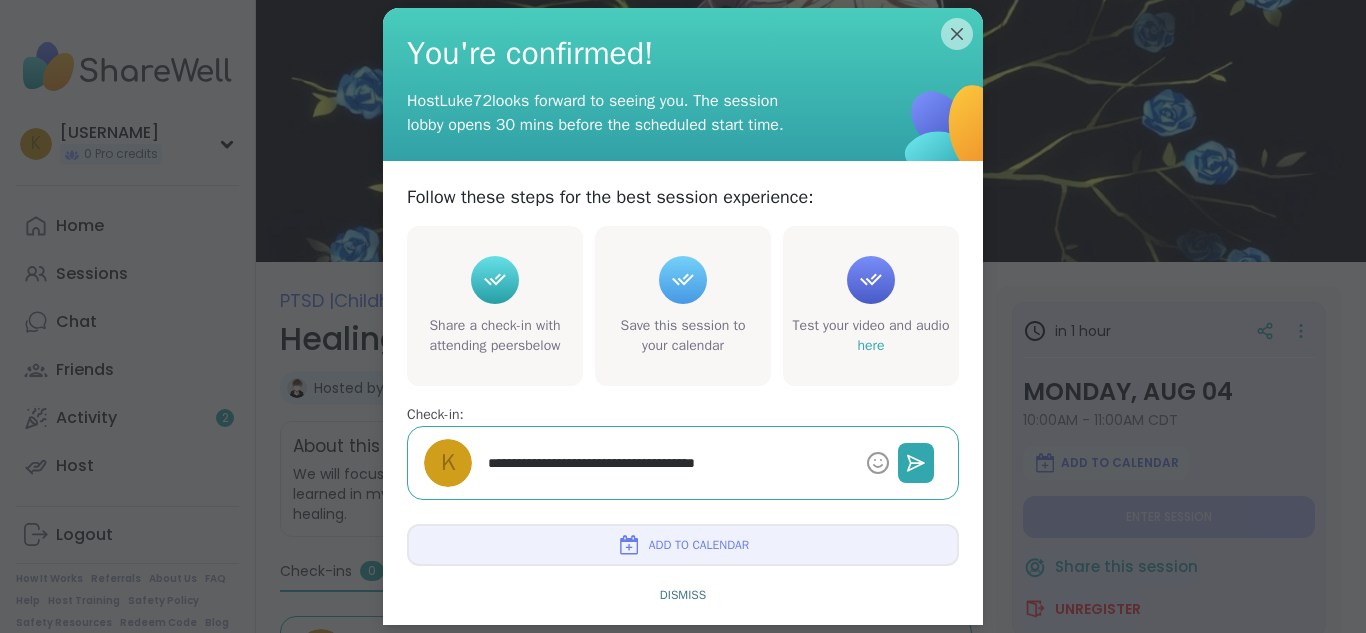 type on "**********" 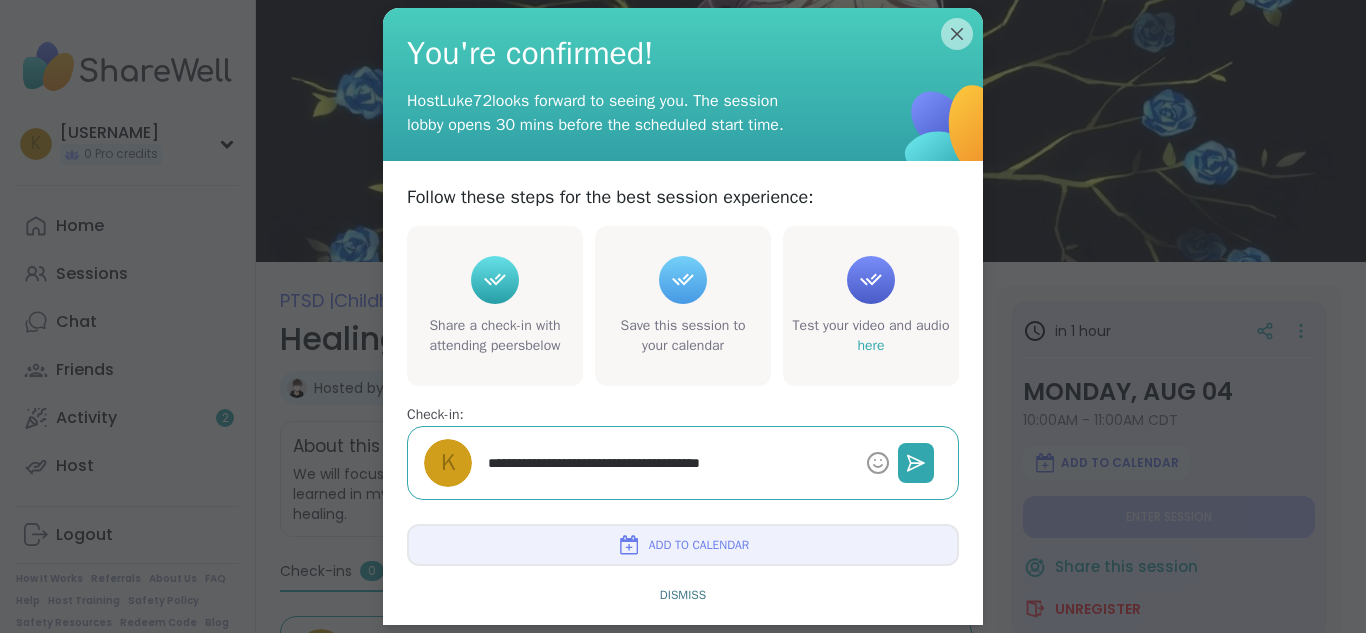 type on "*" 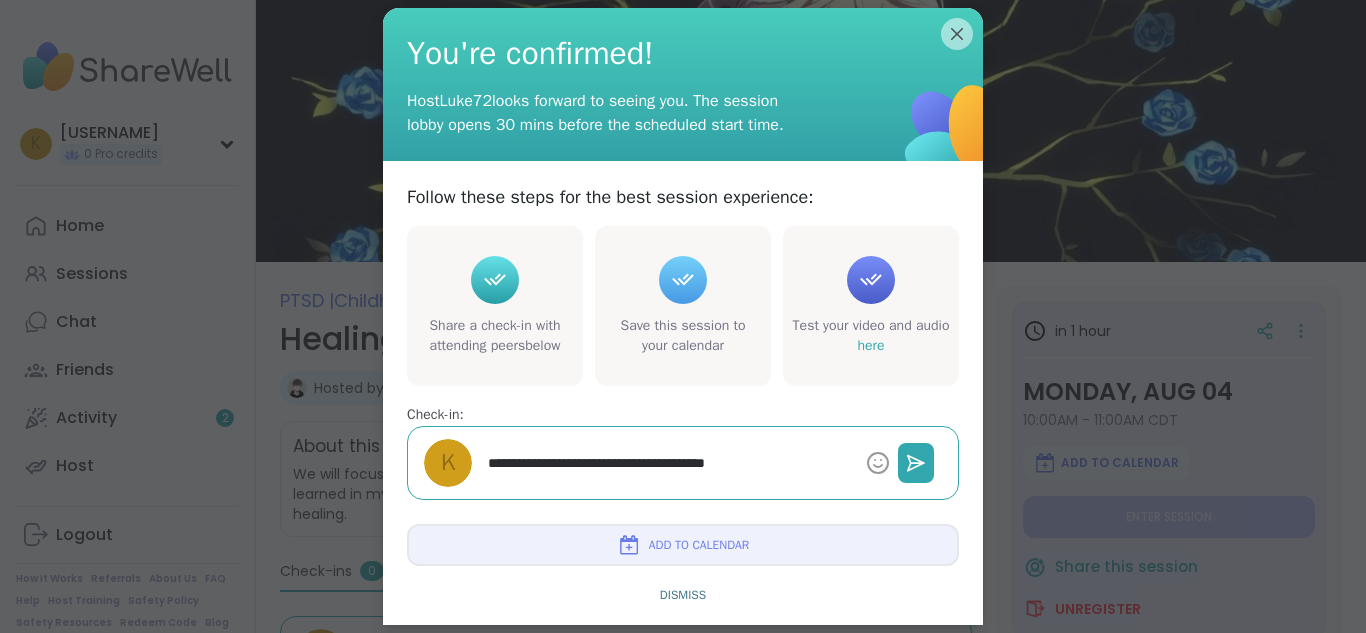 type on "*" 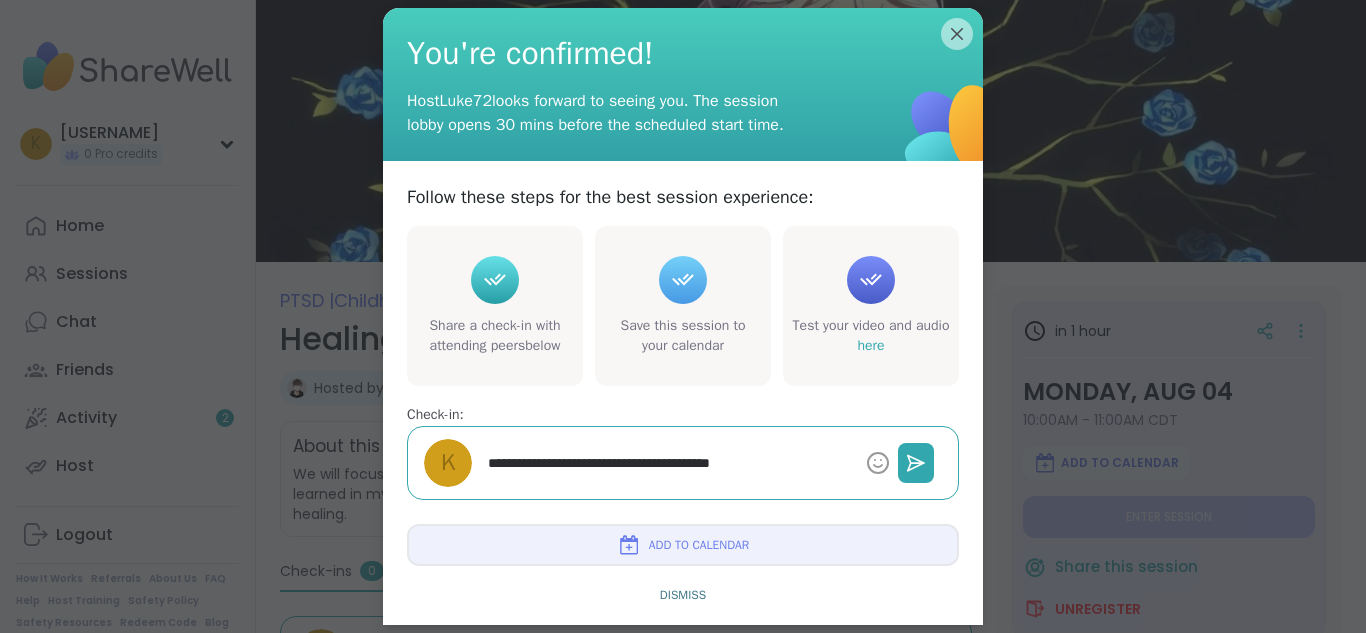 type on "*" 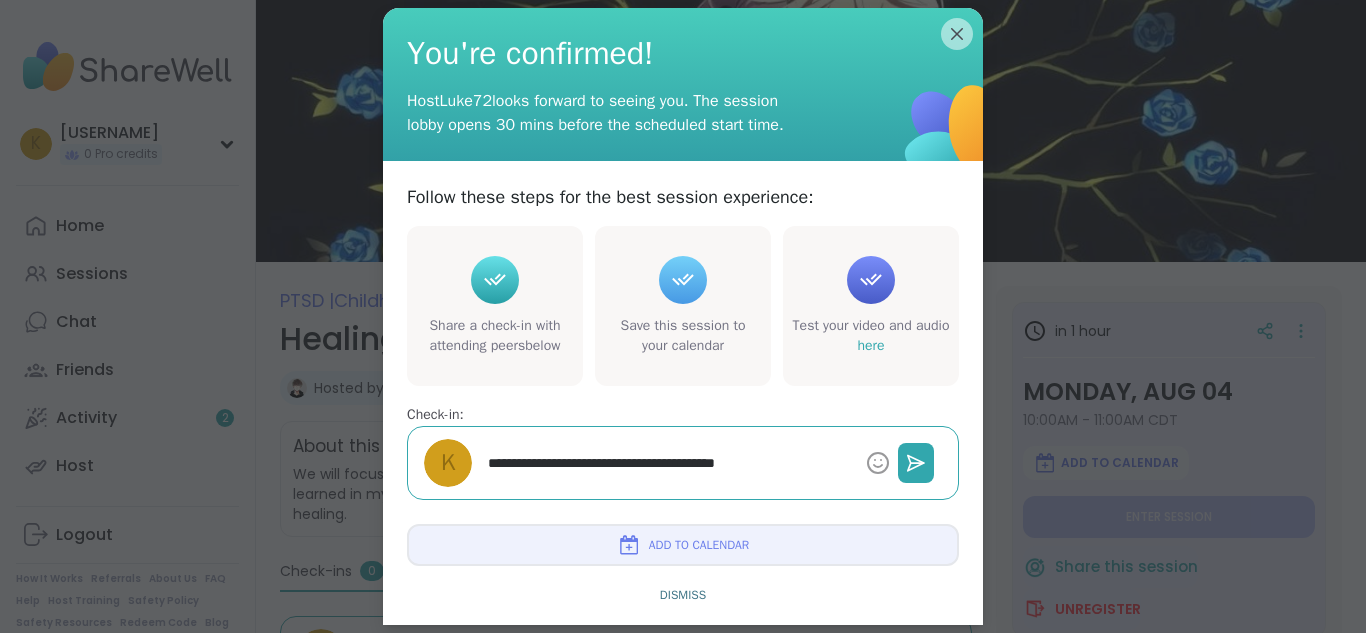 type on "*" 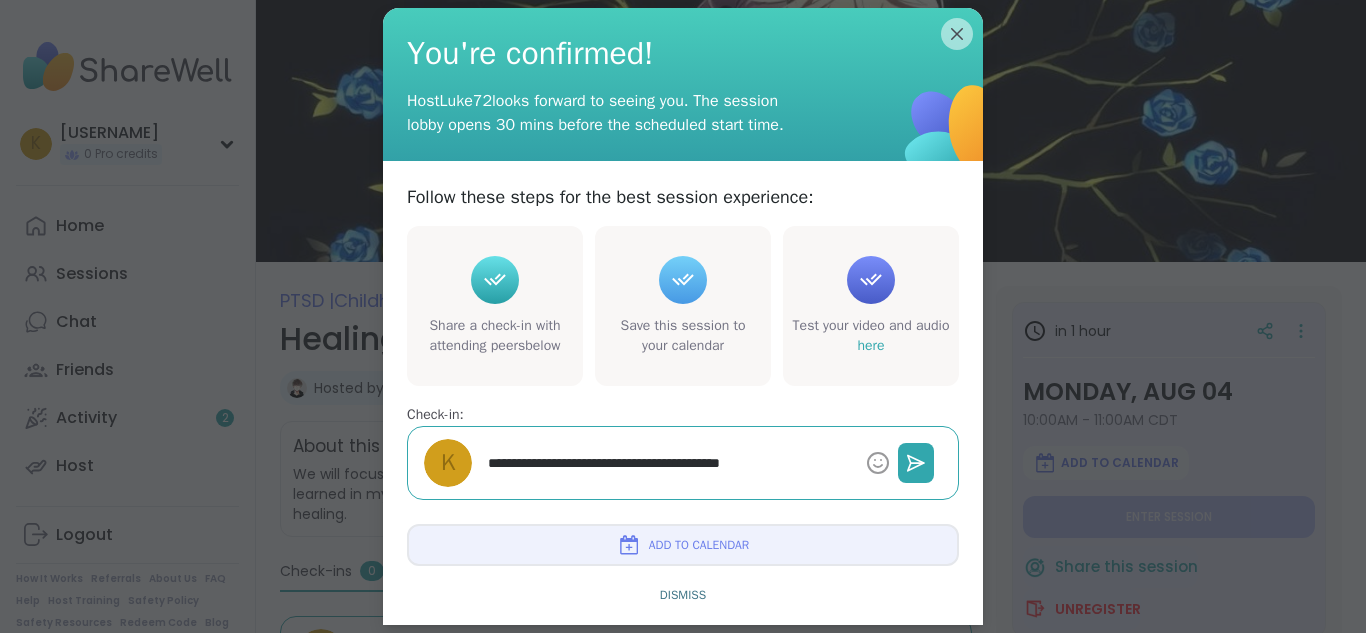 type on "*" 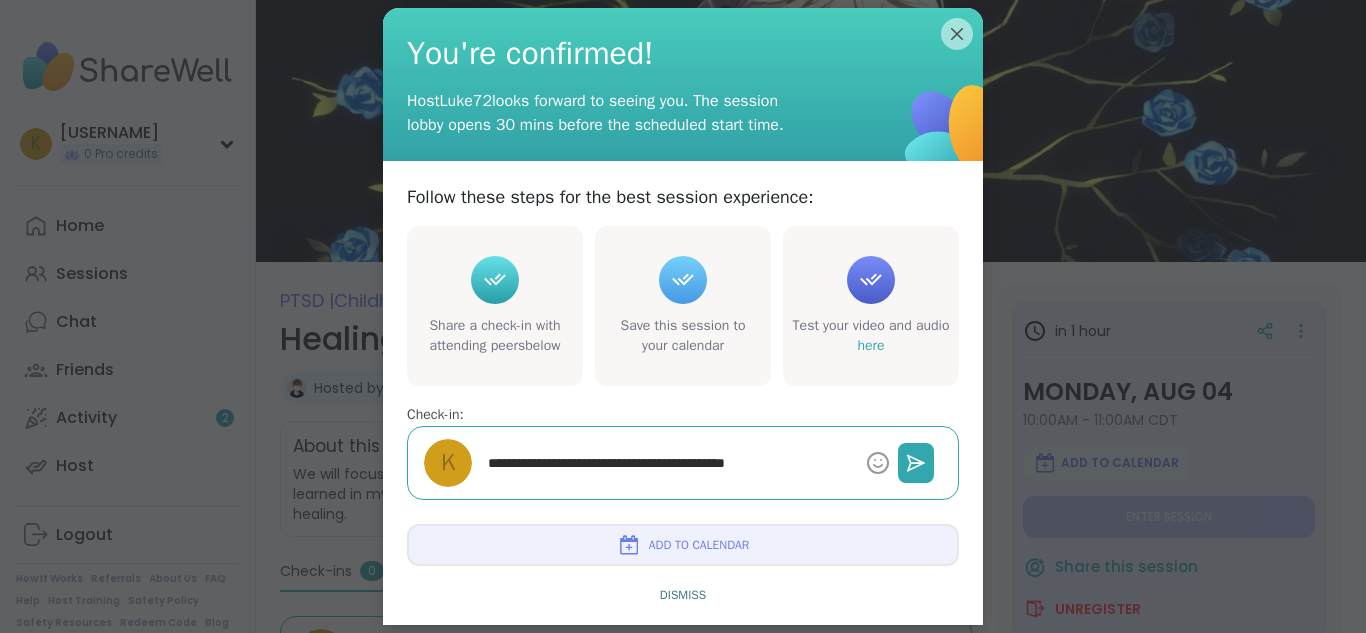 type on "*" 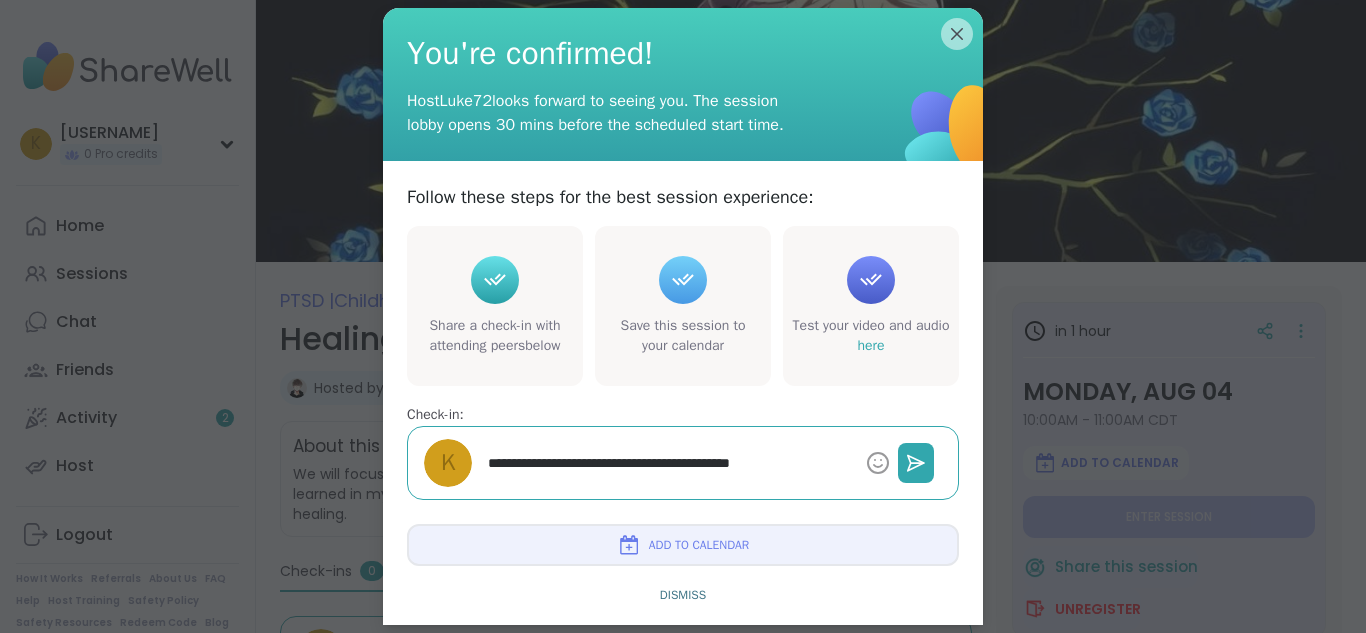 type on "*" 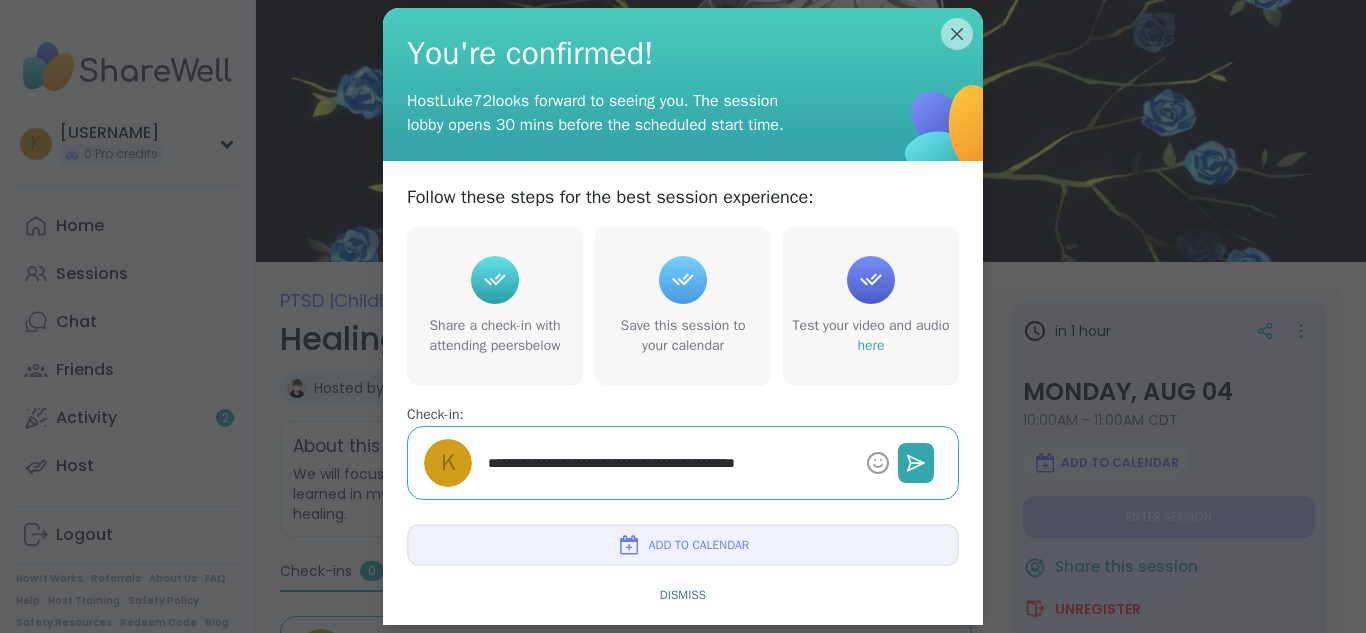 type on "**********" 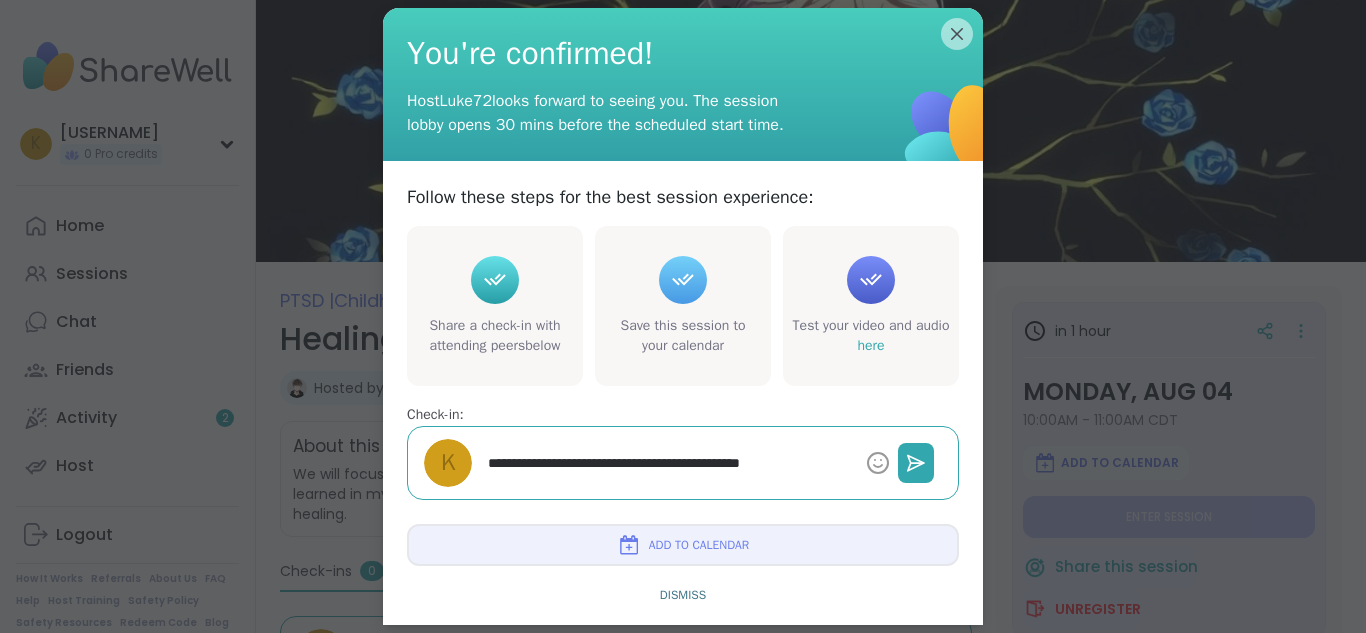 type on "*" 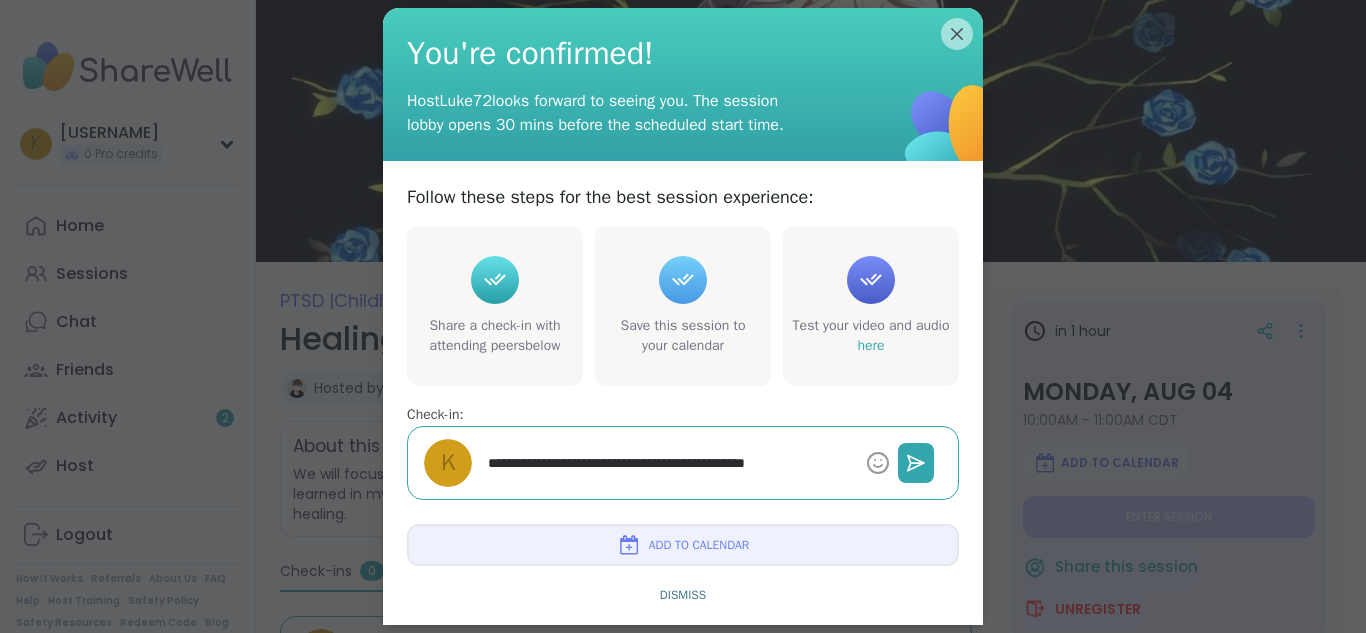 type on "**********" 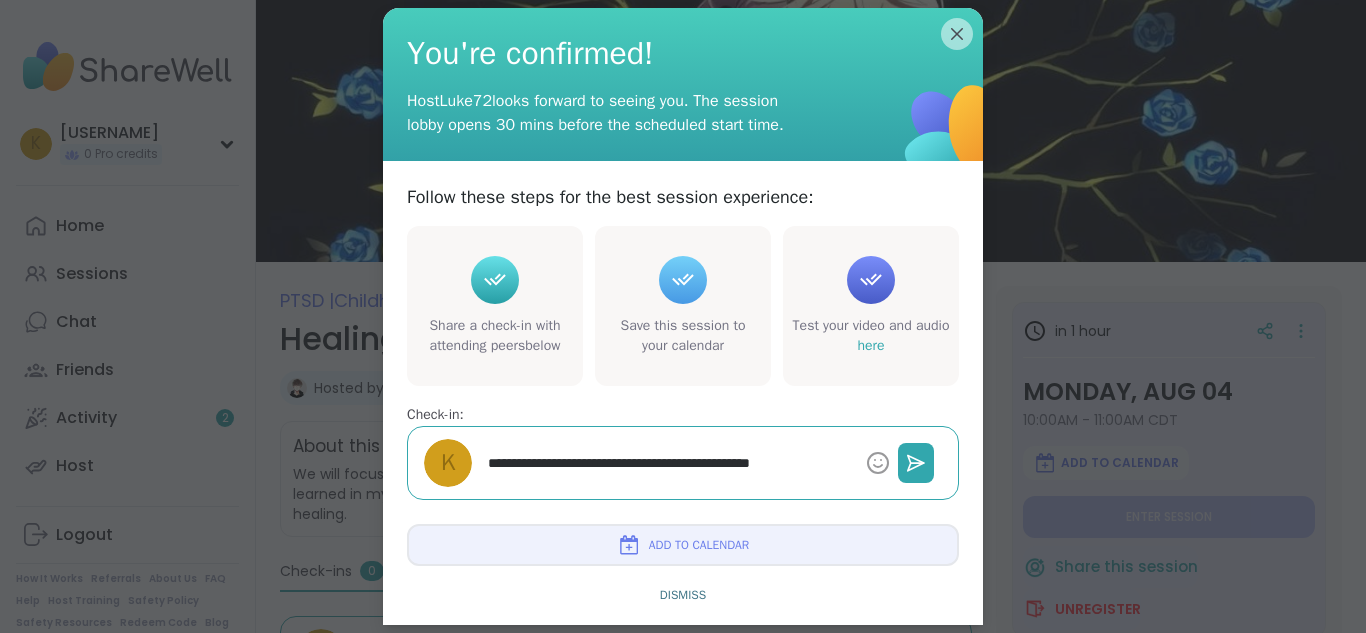 type on "*" 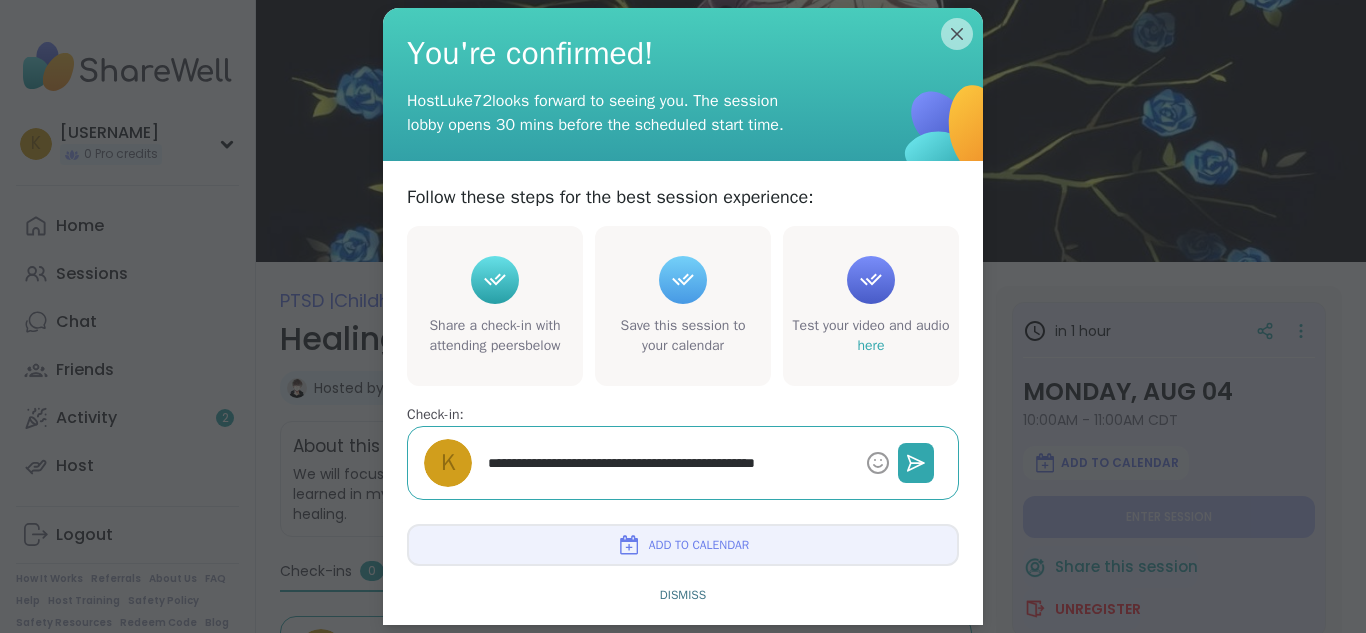 type on "*" 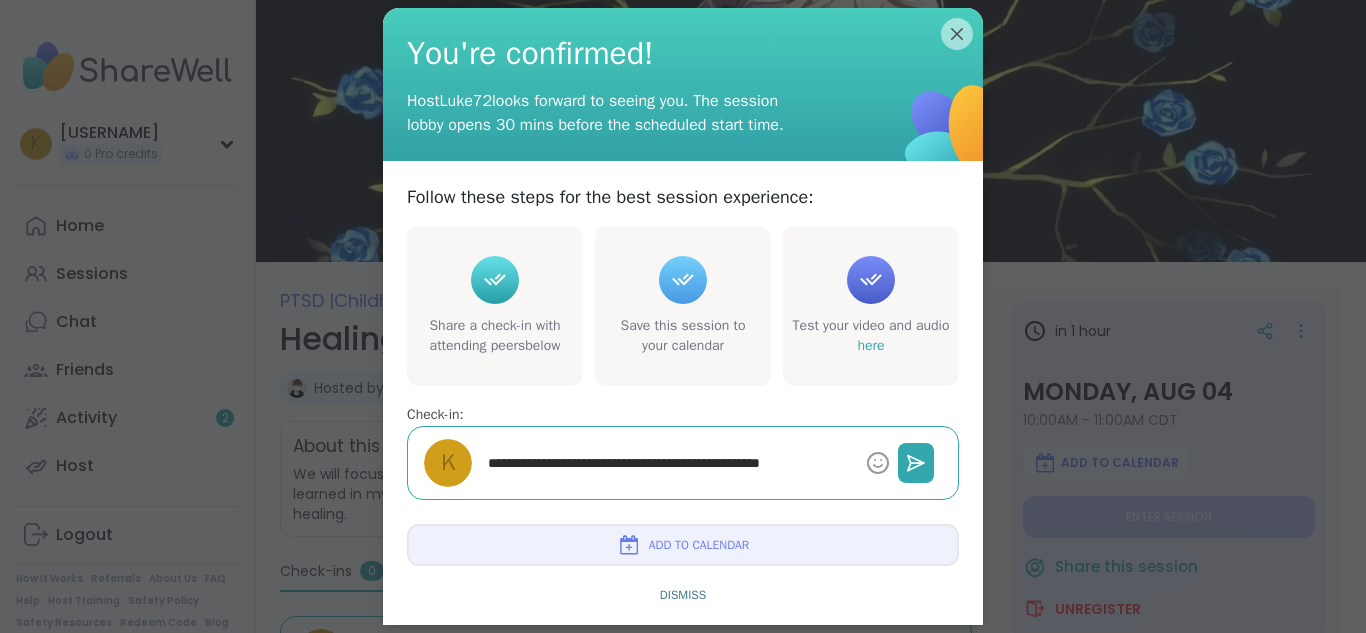 type on "*" 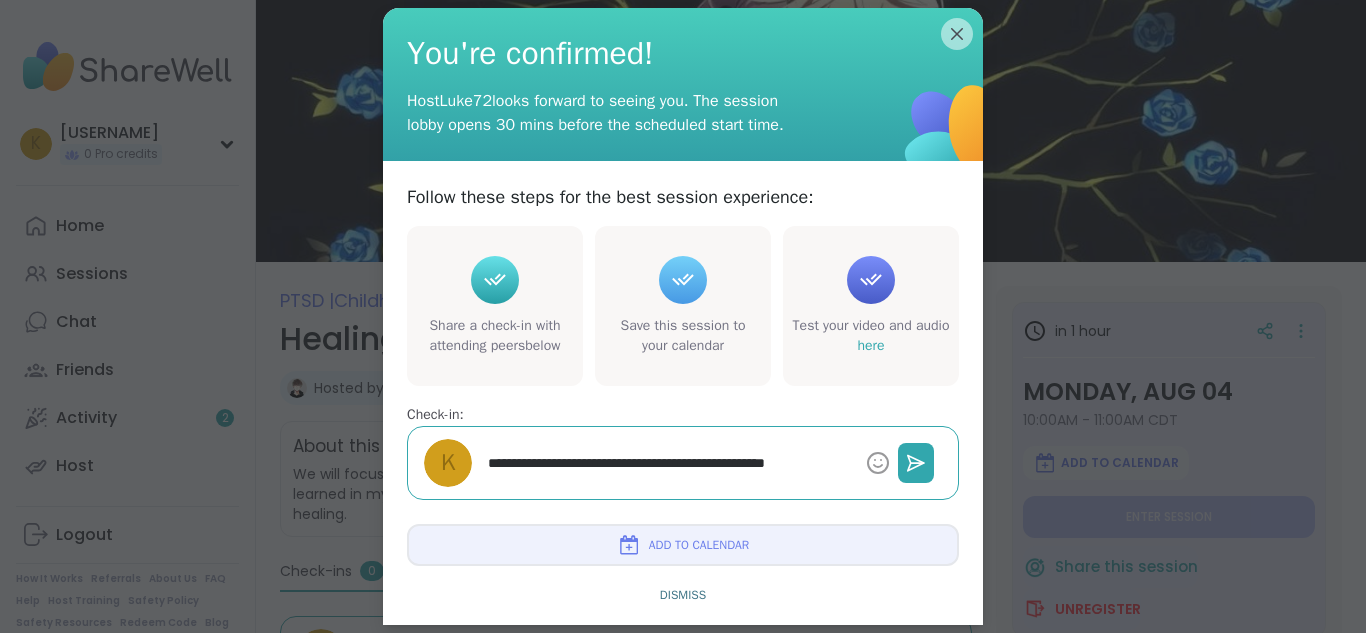 type on "*" 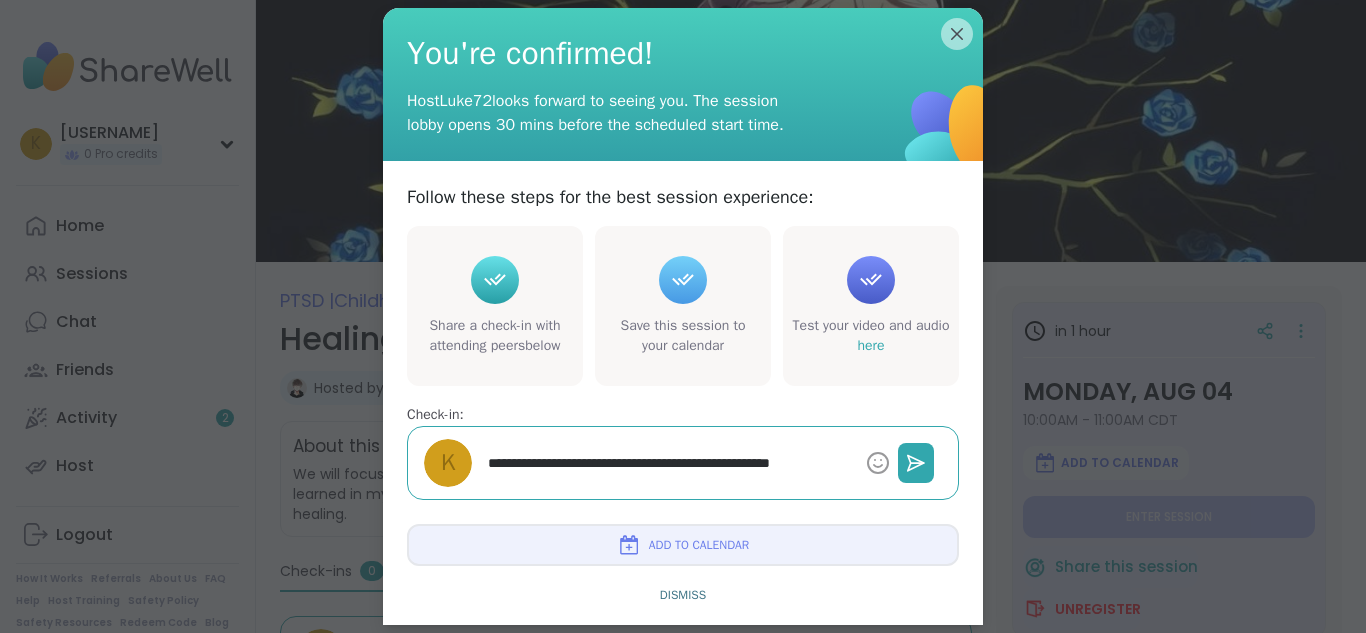 type on "*" 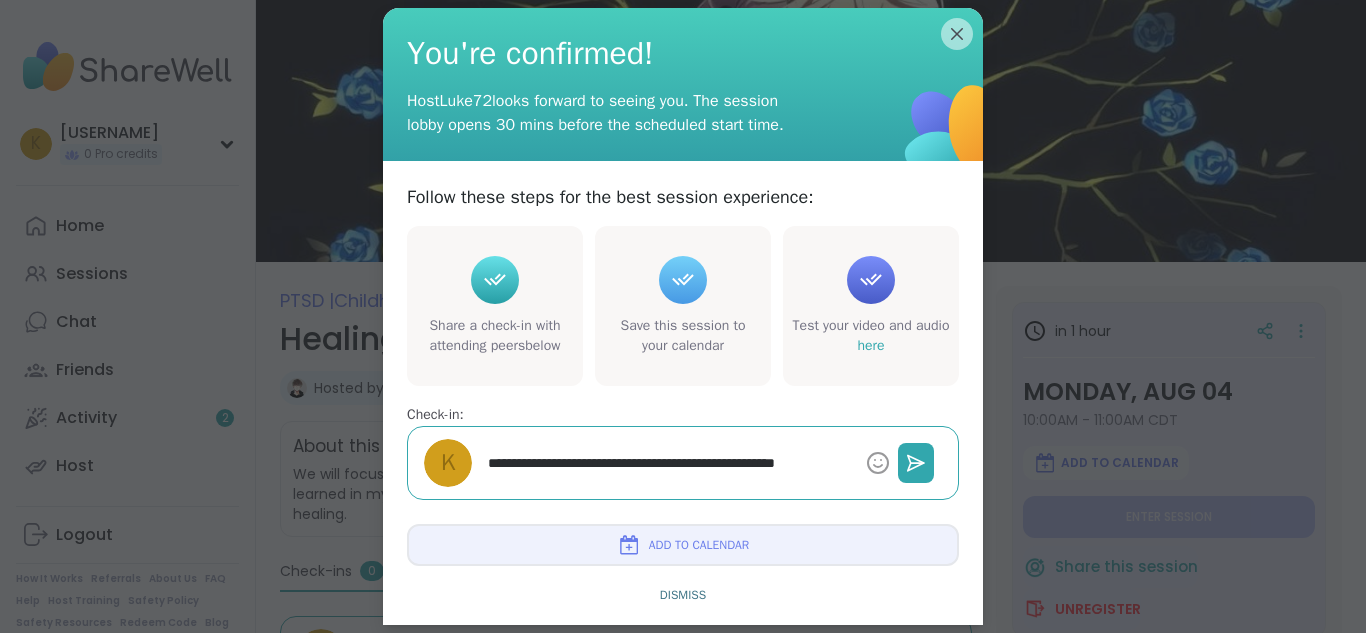 type on "*" 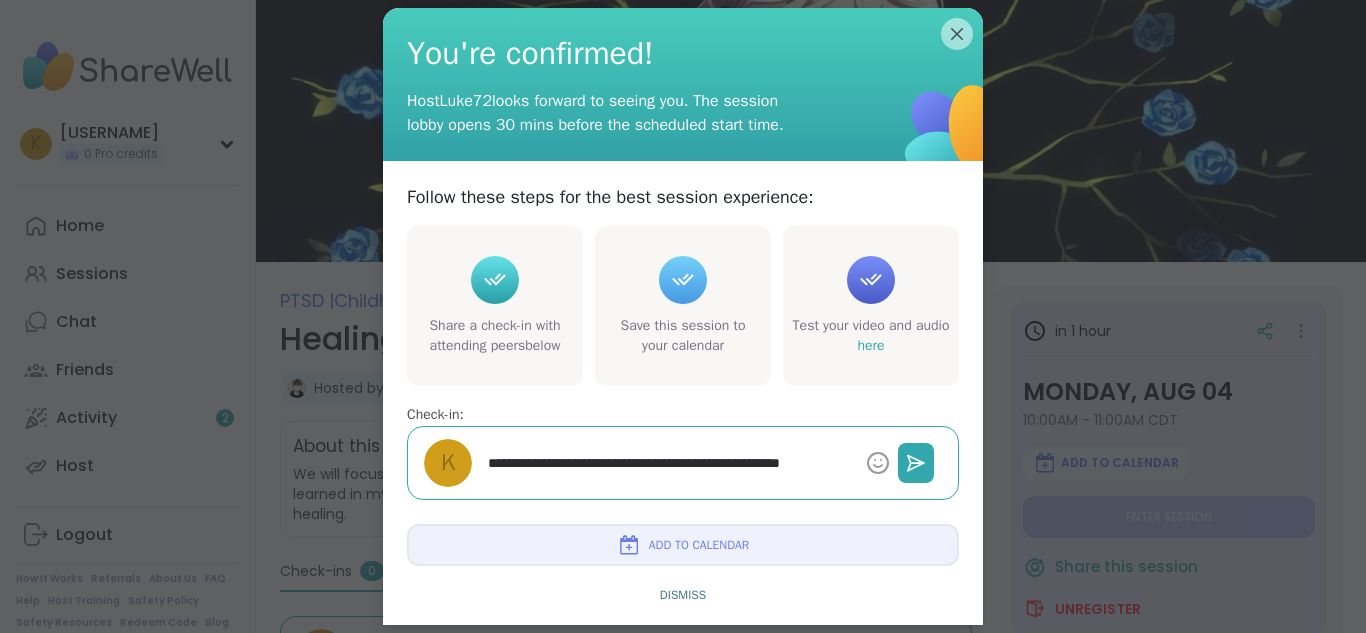 type on "*" 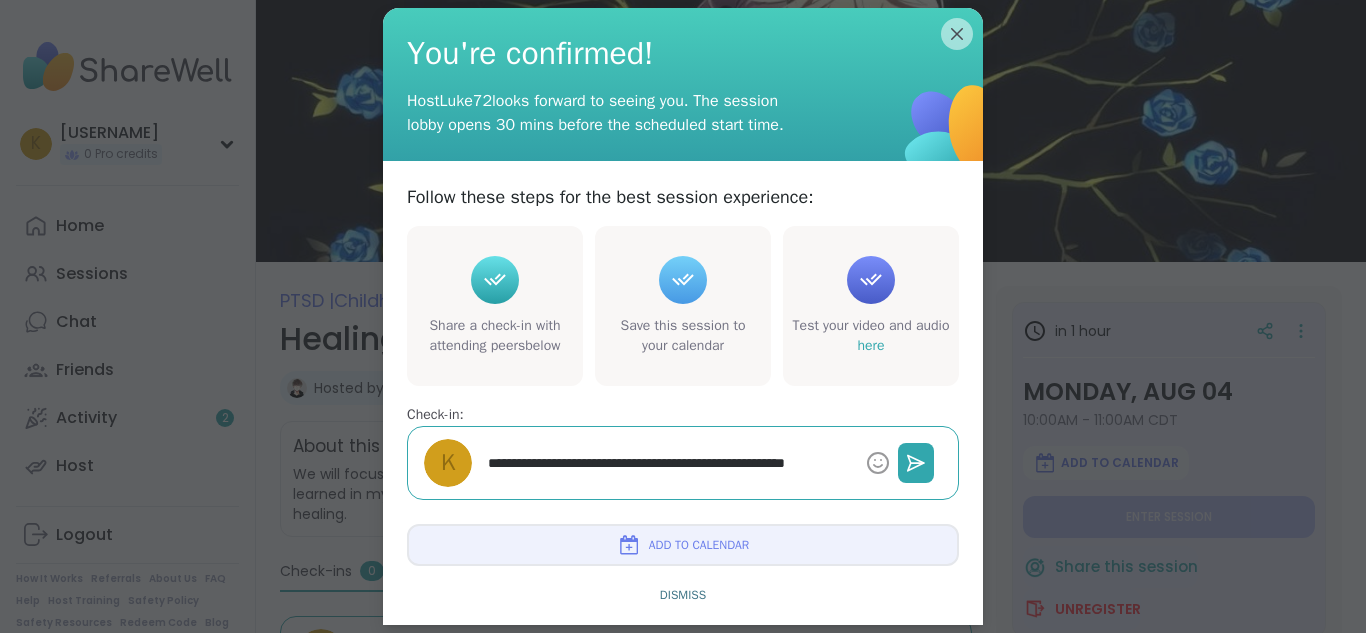 type on "*" 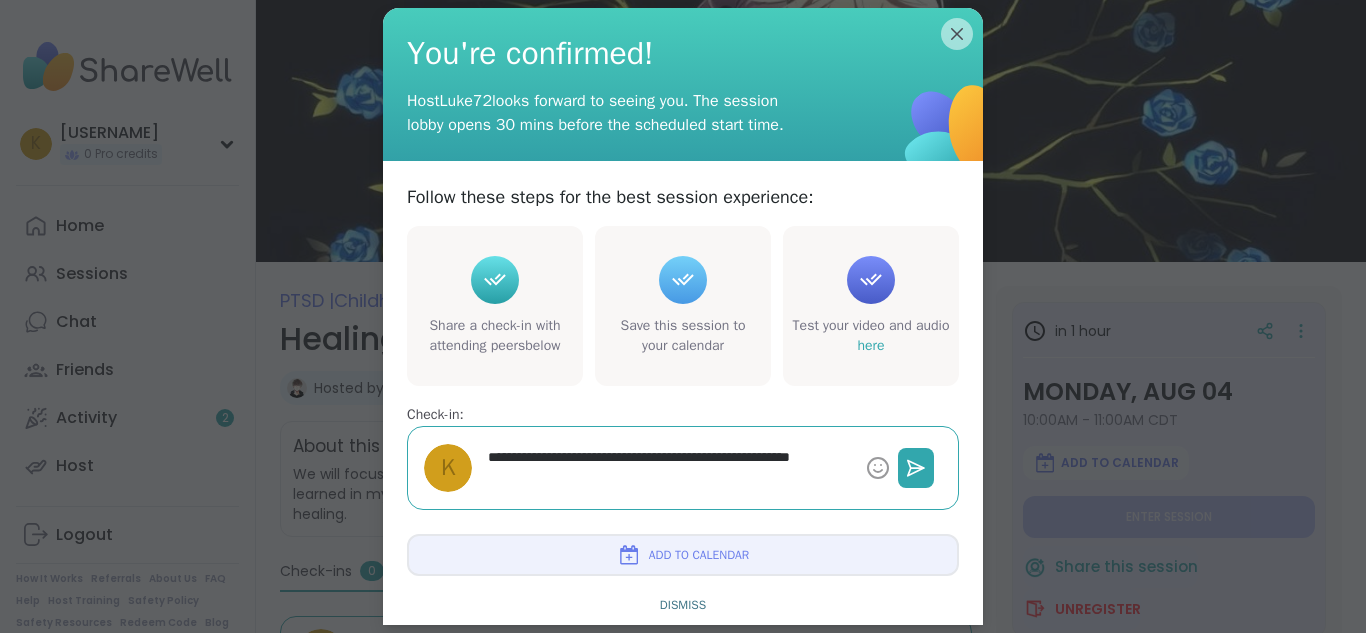 type on "*" 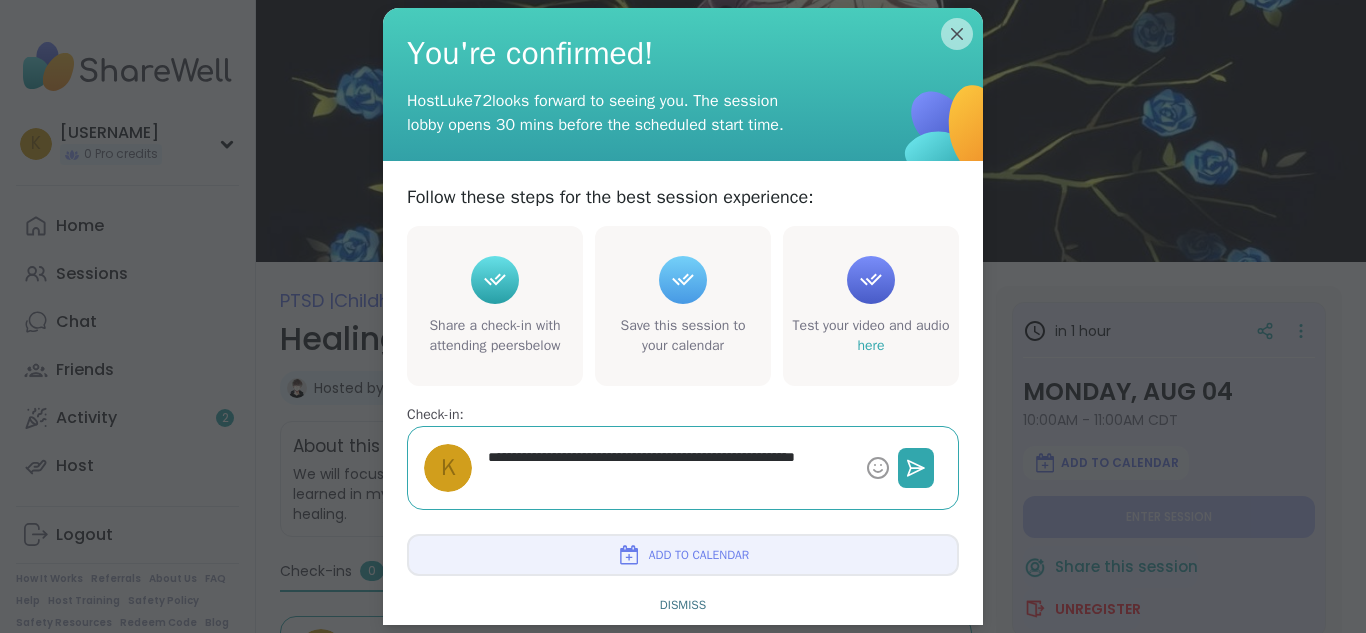 type on "*" 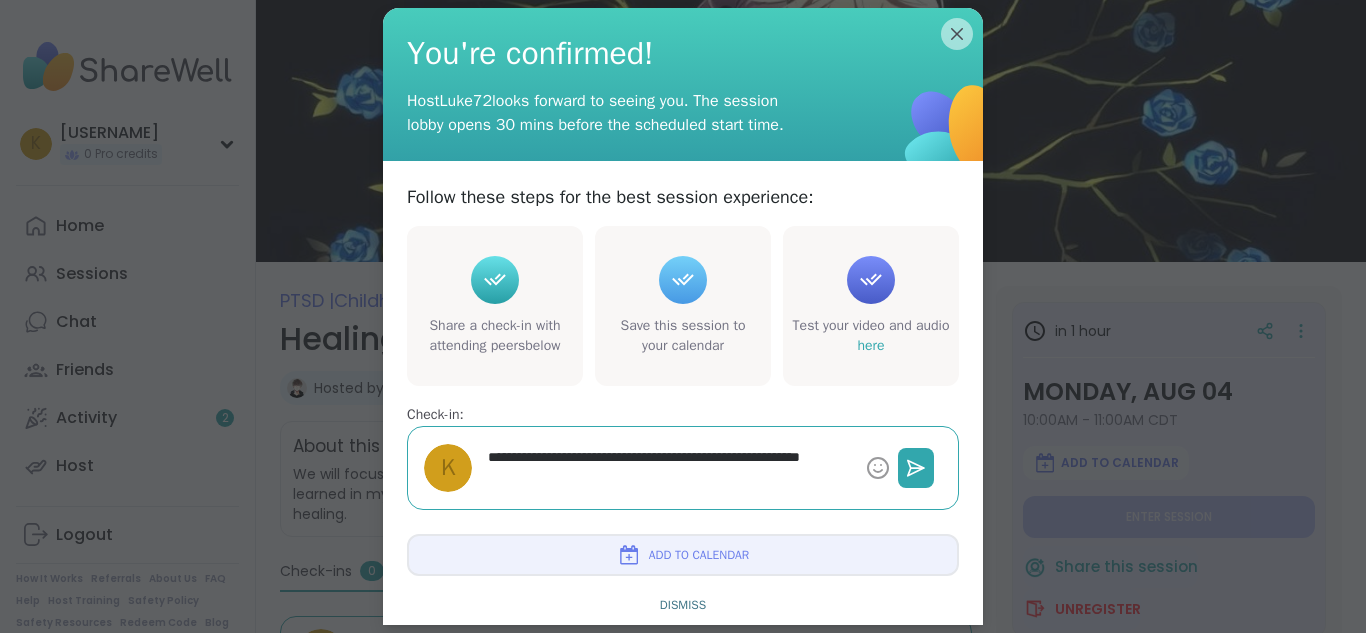type on "*" 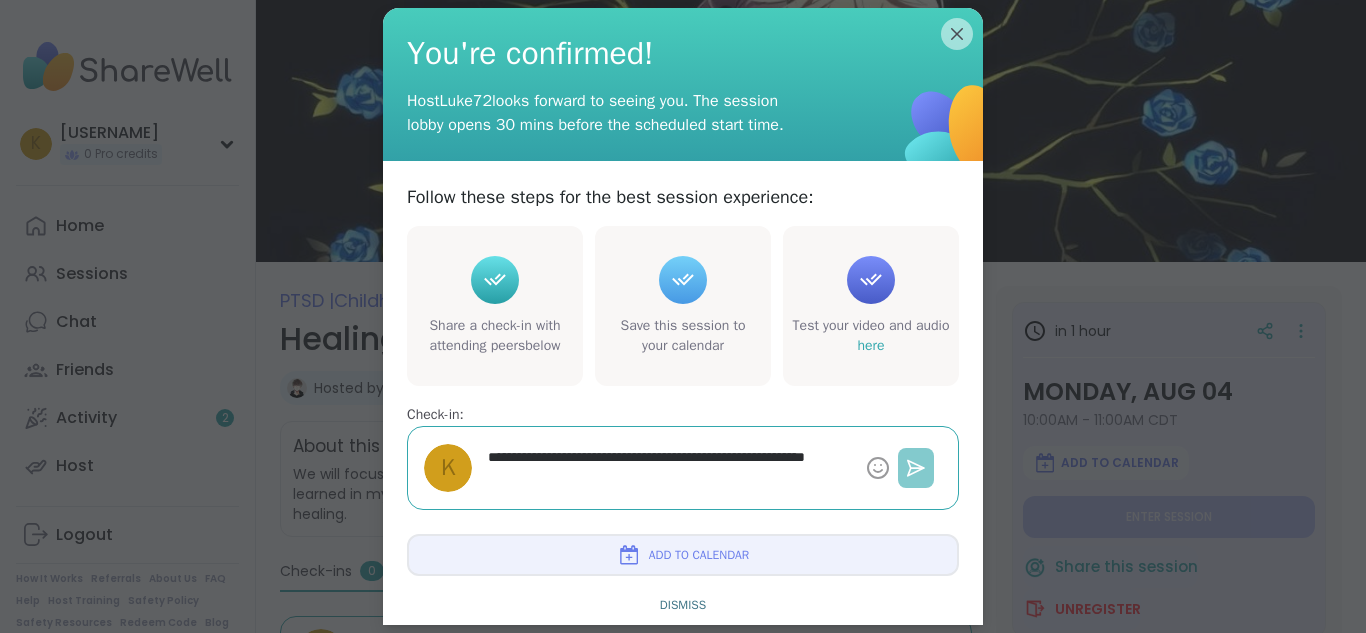 type on "**********" 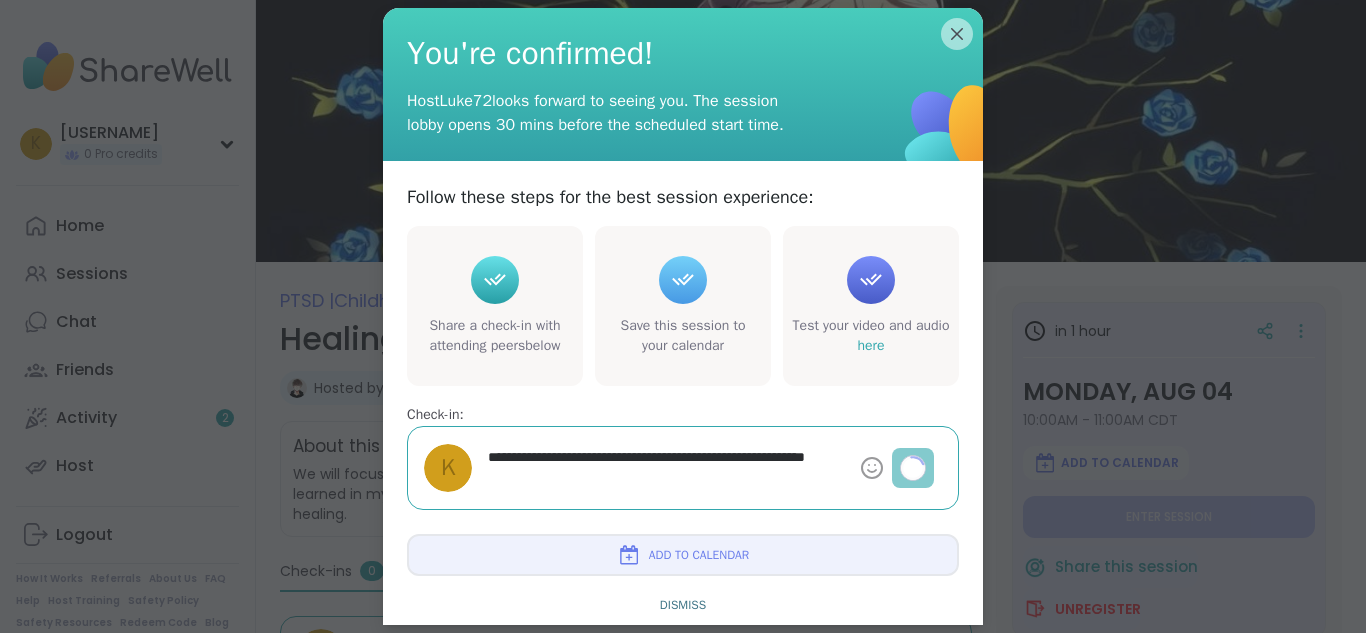 type on "*" 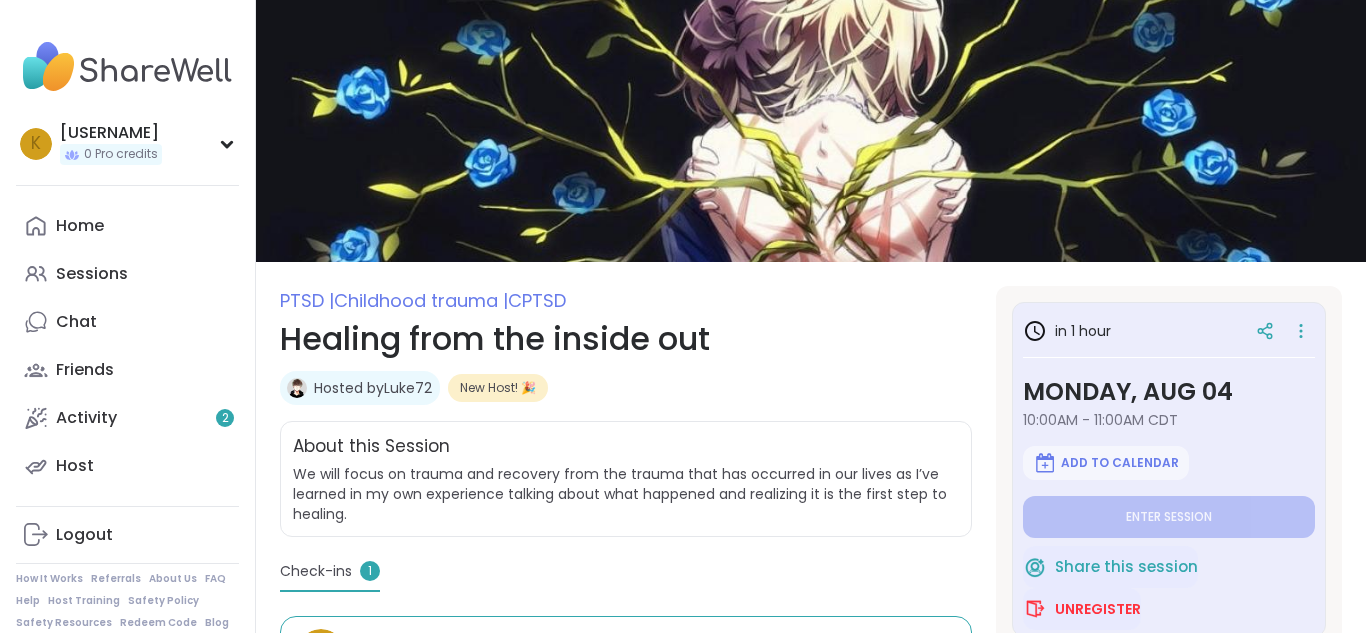 click at bounding box center [811, 131] 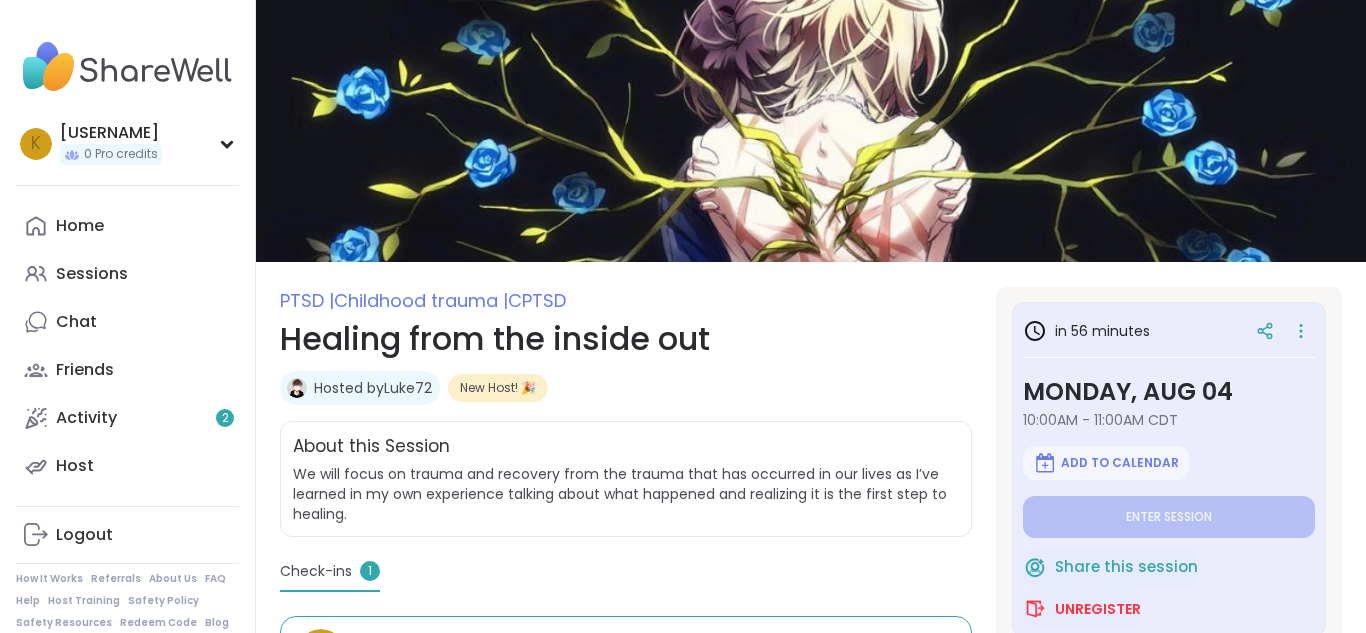 click at bounding box center [811, 131] 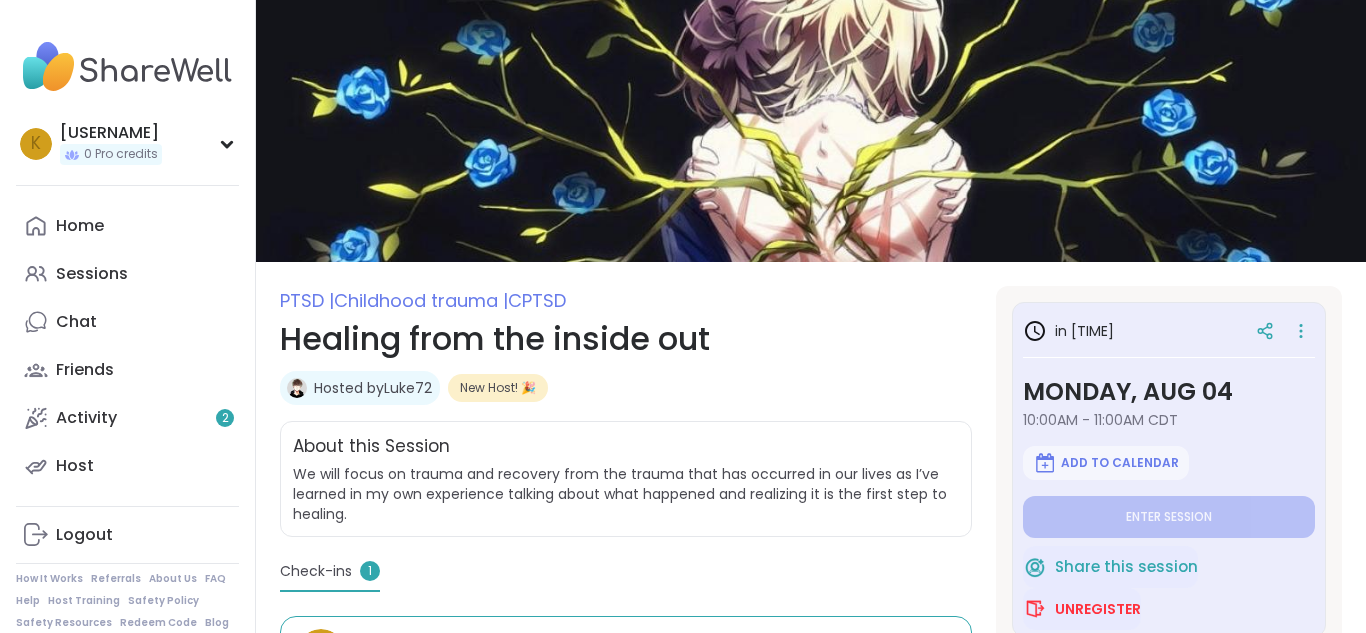 type on "*" 